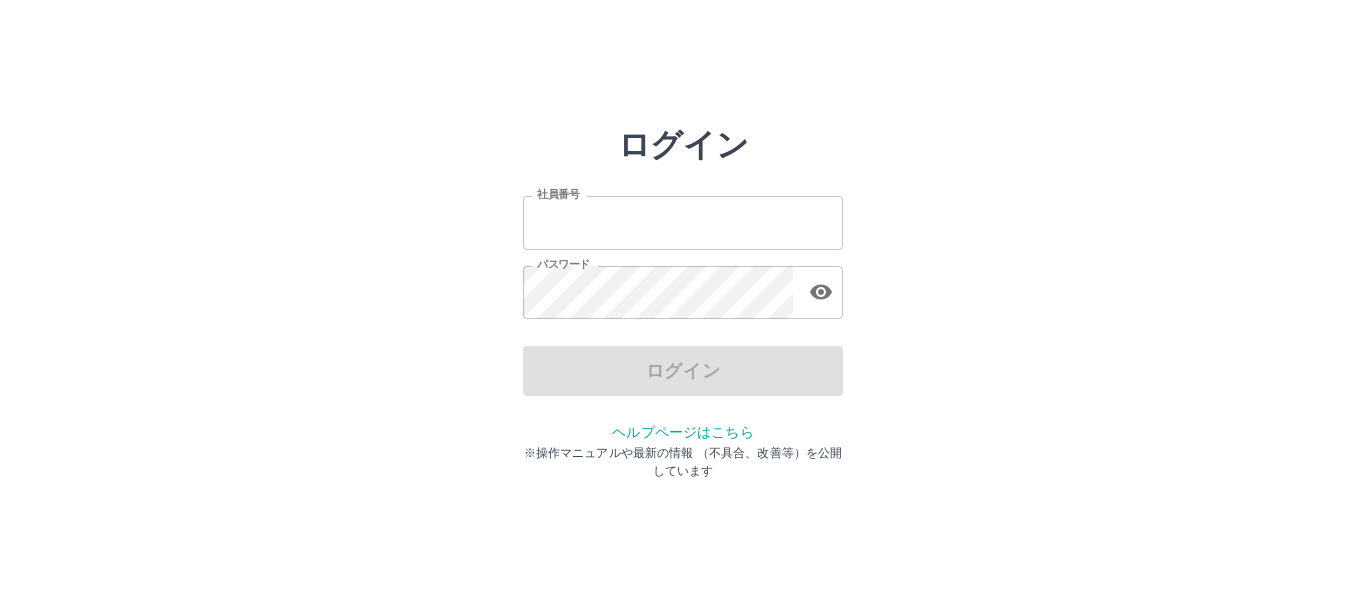 scroll, scrollTop: 0, scrollLeft: 0, axis: both 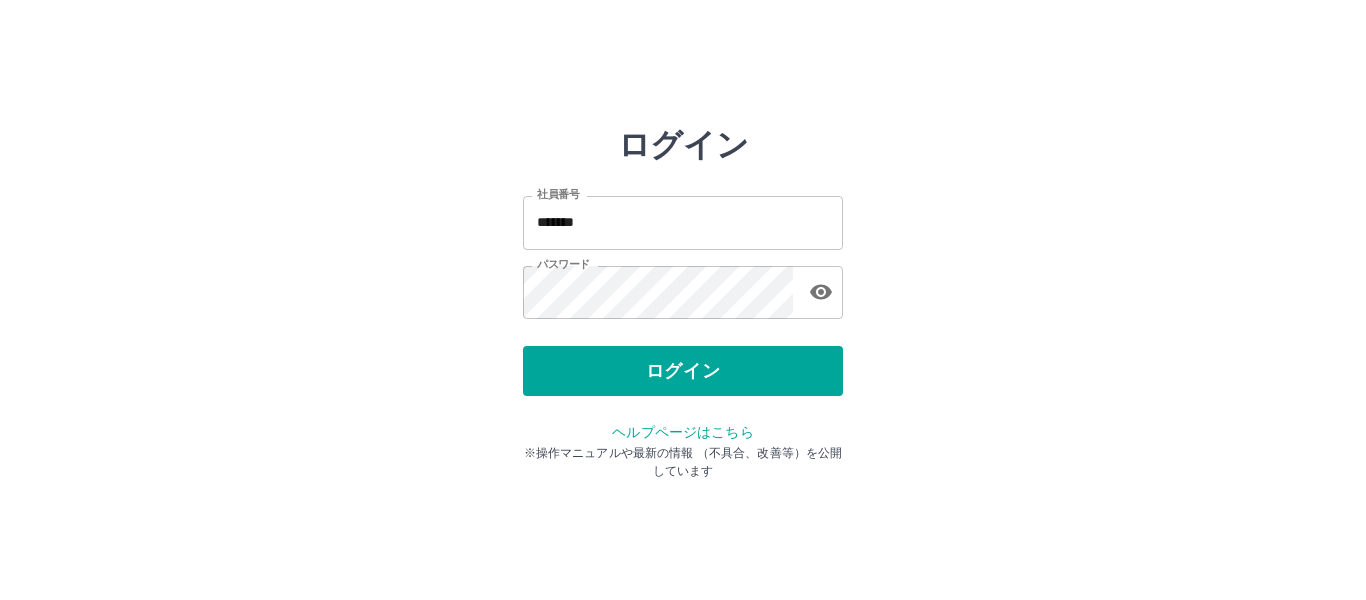 click on "ログイン" at bounding box center (683, 371) 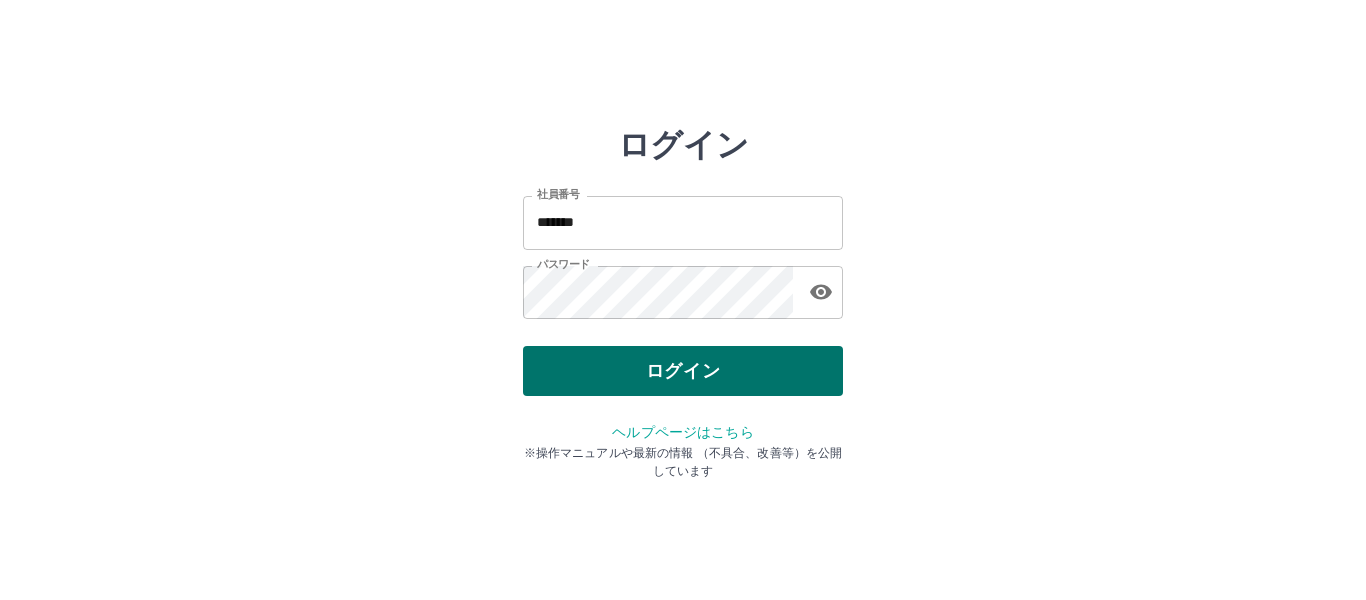 click on "ログイン" at bounding box center (683, 371) 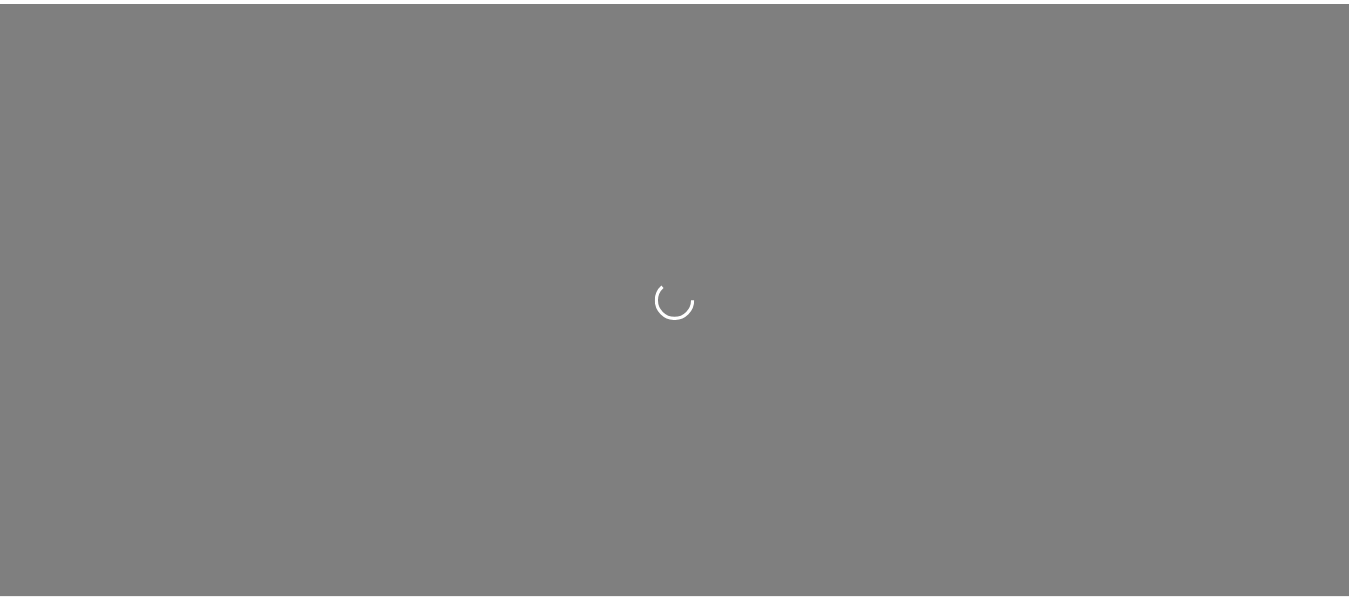 scroll, scrollTop: 0, scrollLeft: 0, axis: both 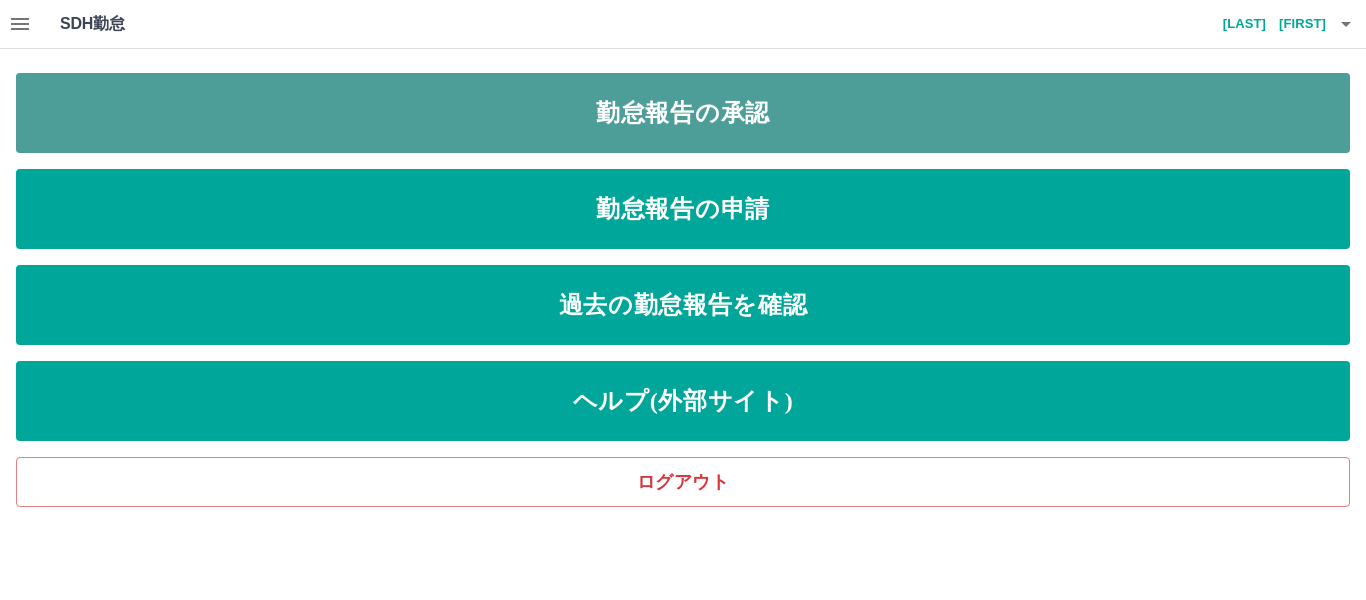 click on "勤怠報告の承認" at bounding box center [683, 113] 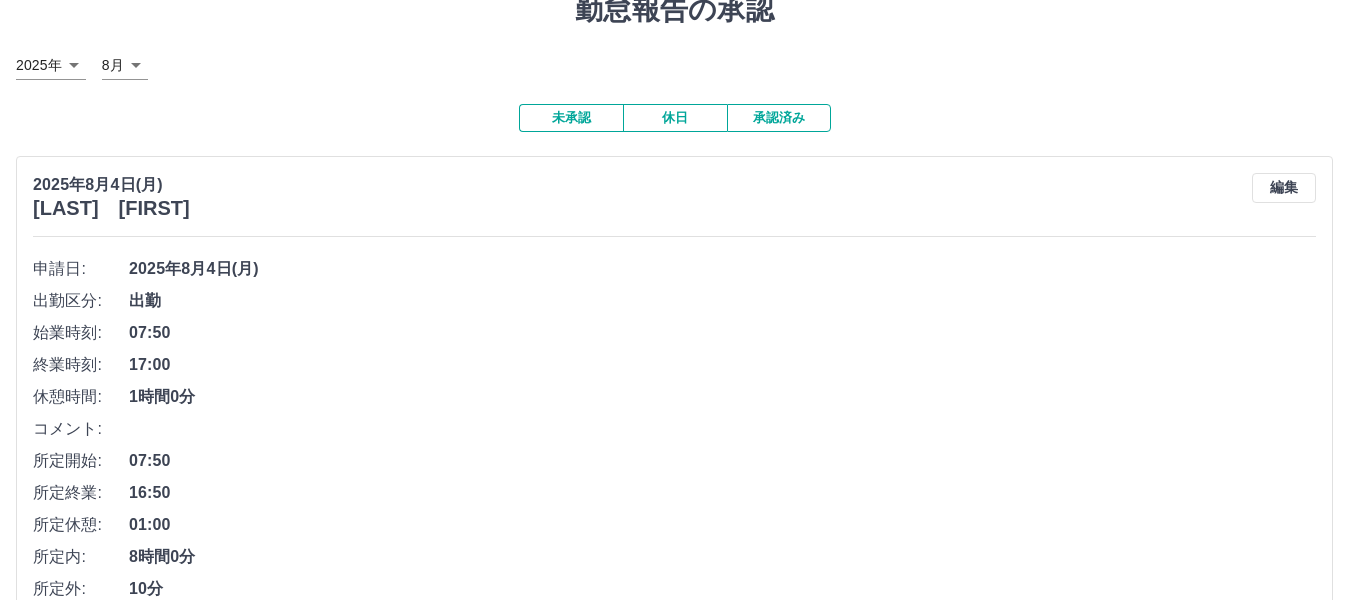 scroll, scrollTop: 200, scrollLeft: 0, axis: vertical 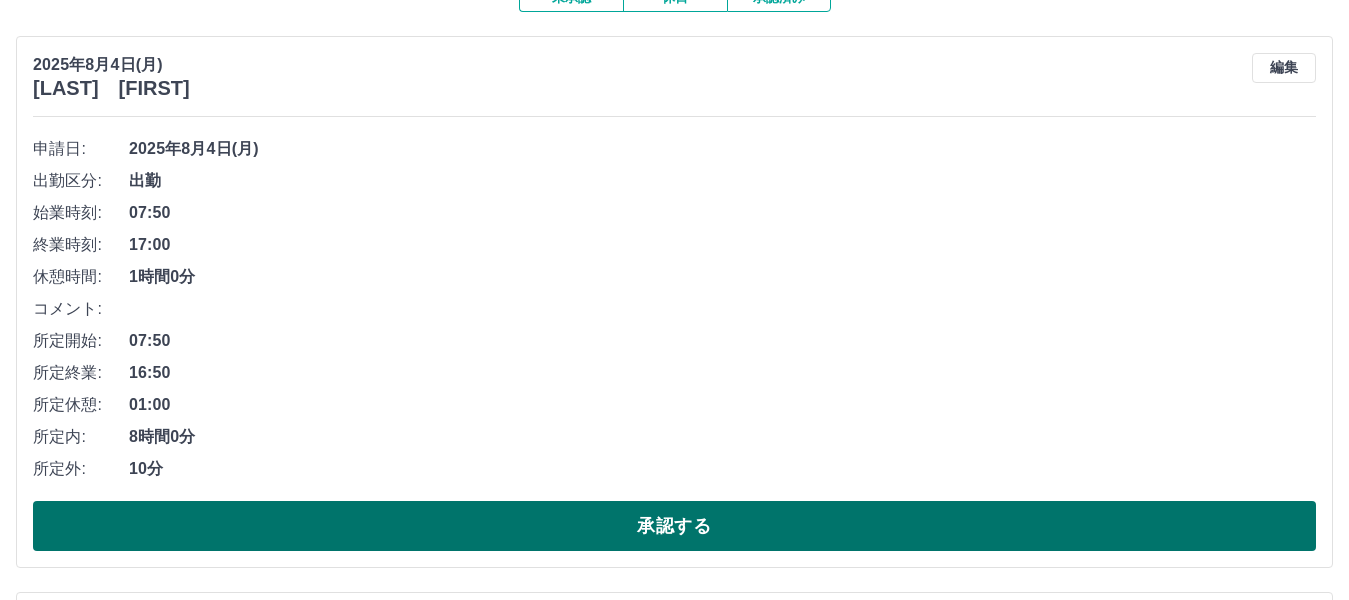 click on "承認する" at bounding box center (674, 526) 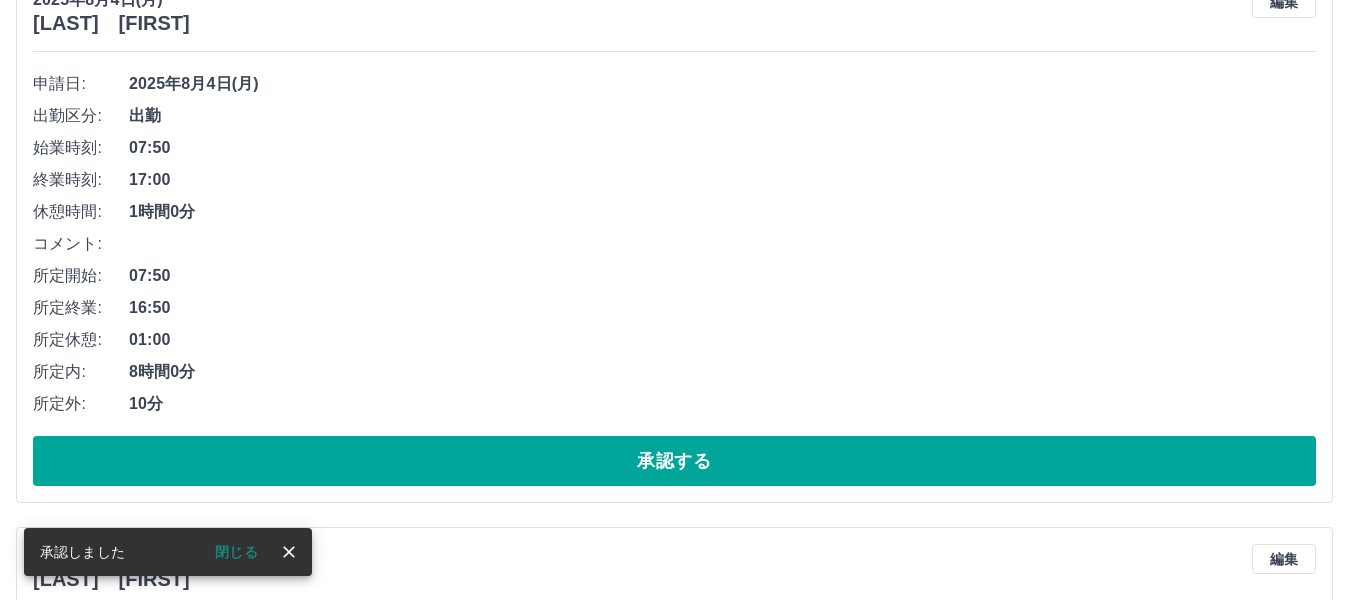scroll, scrollTop: 300, scrollLeft: 0, axis: vertical 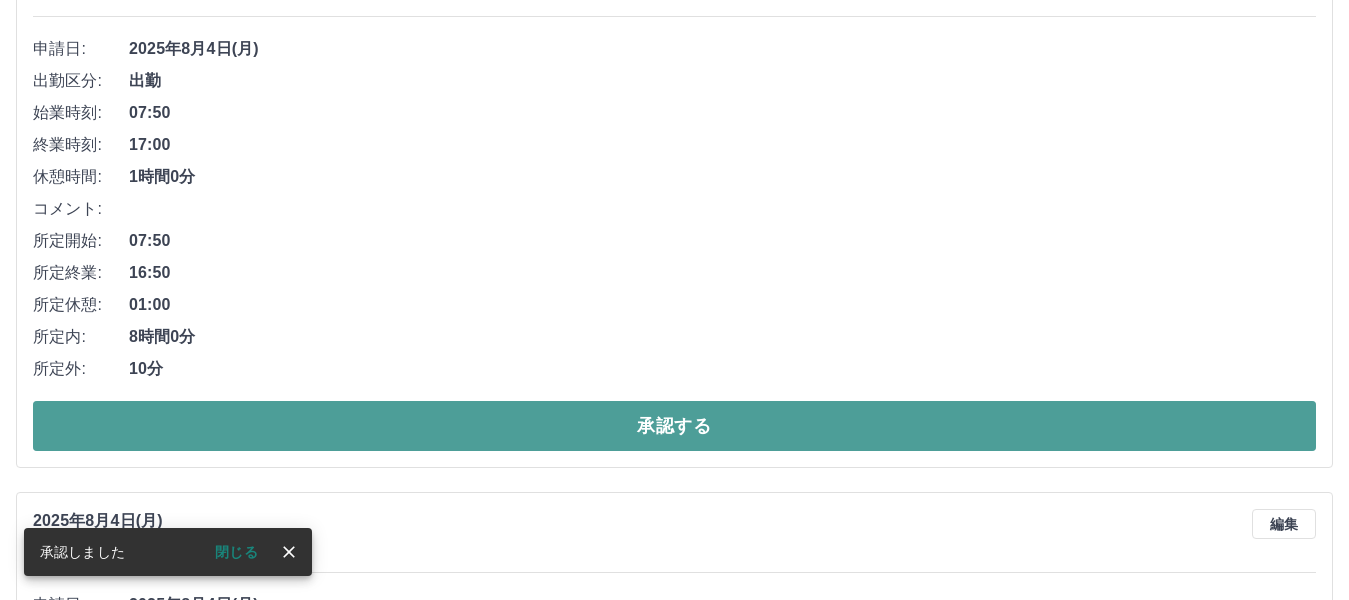 click on "承認する" at bounding box center (674, 426) 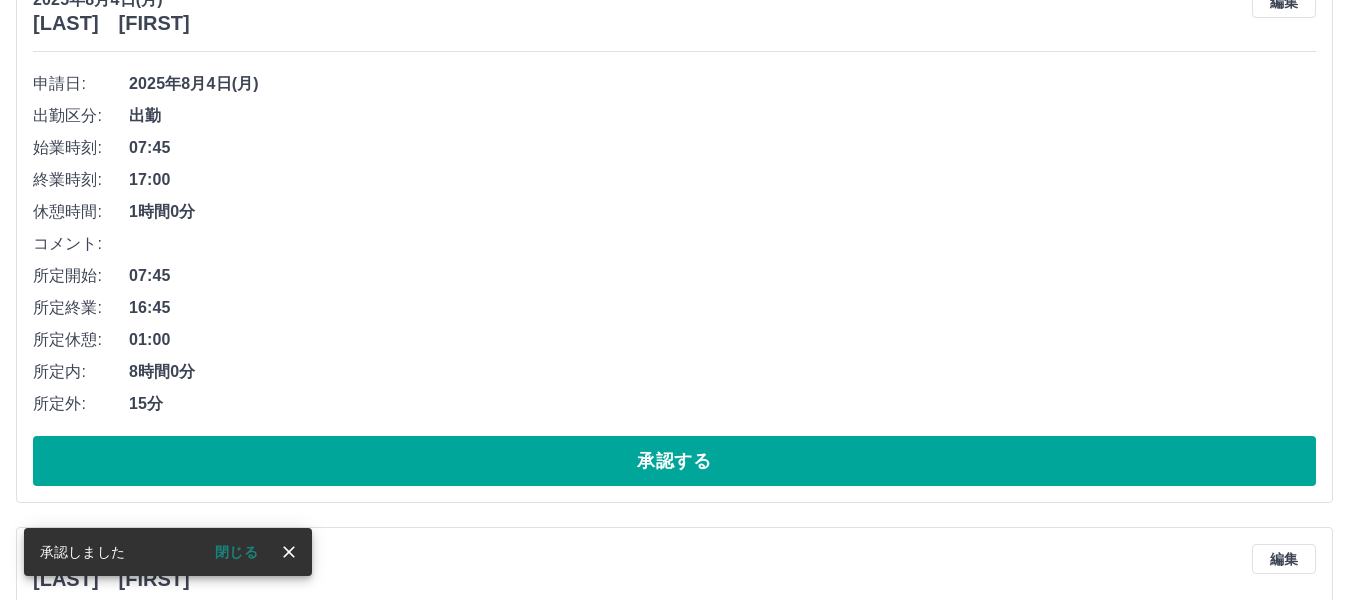 scroll, scrollTop: 300, scrollLeft: 0, axis: vertical 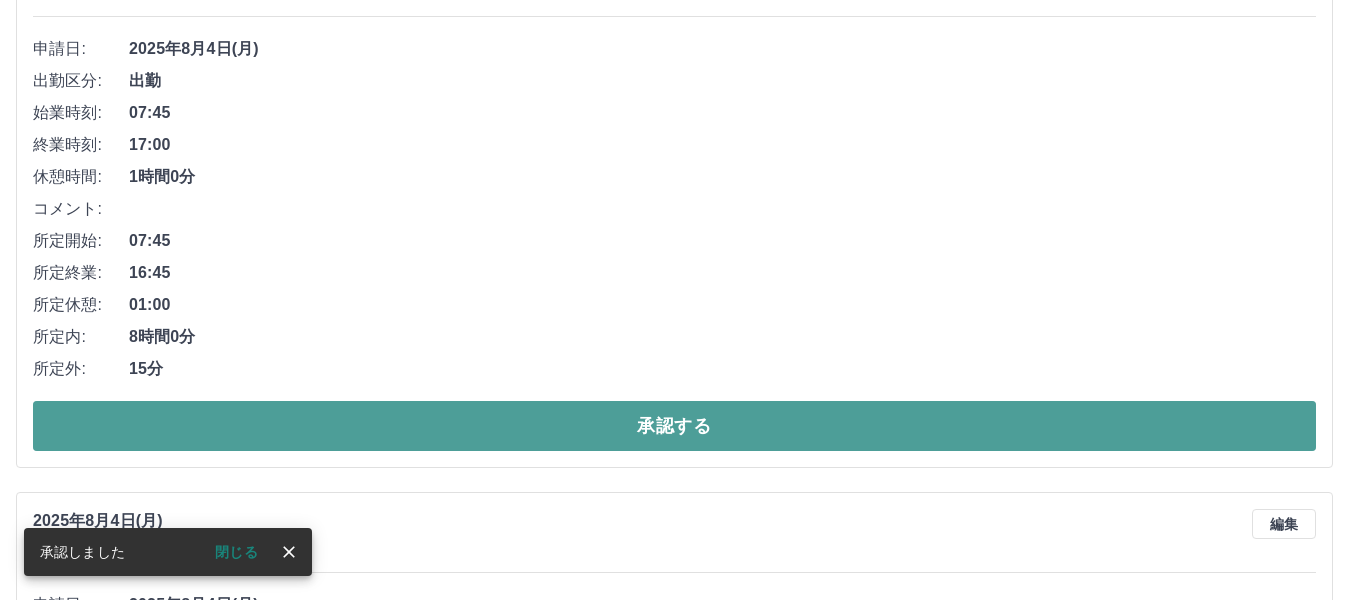 click on "承認する" at bounding box center (674, 426) 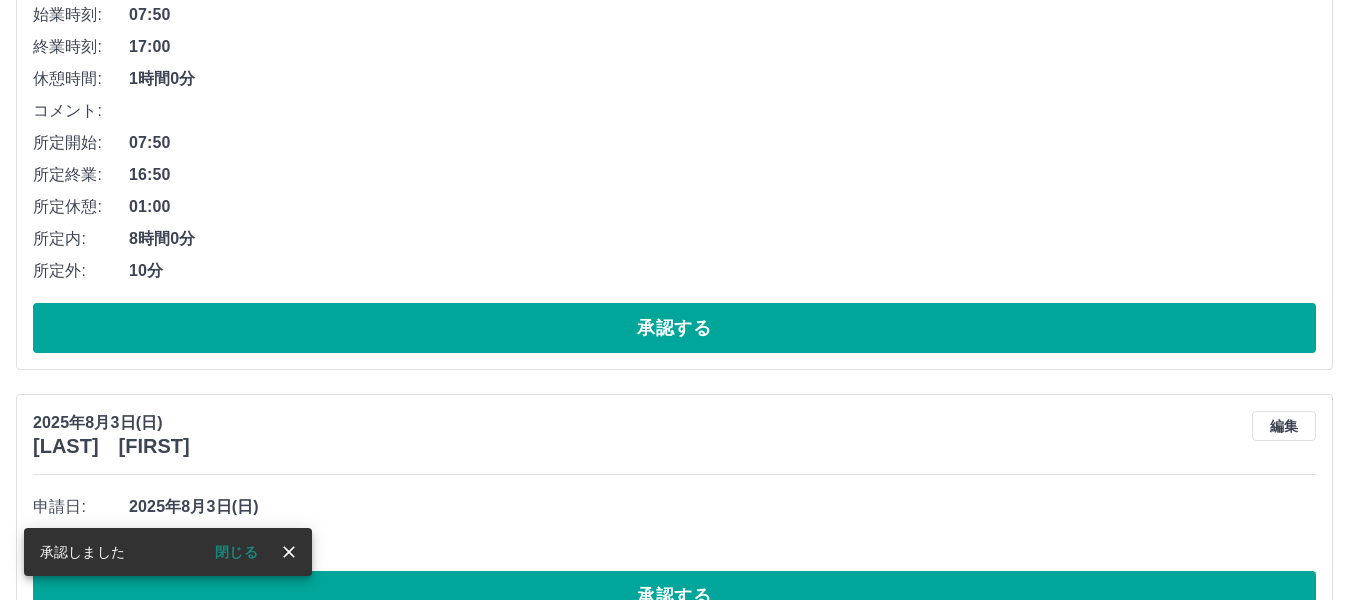 scroll, scrollTop: 400, scrollLeft: 0, axis: vertical 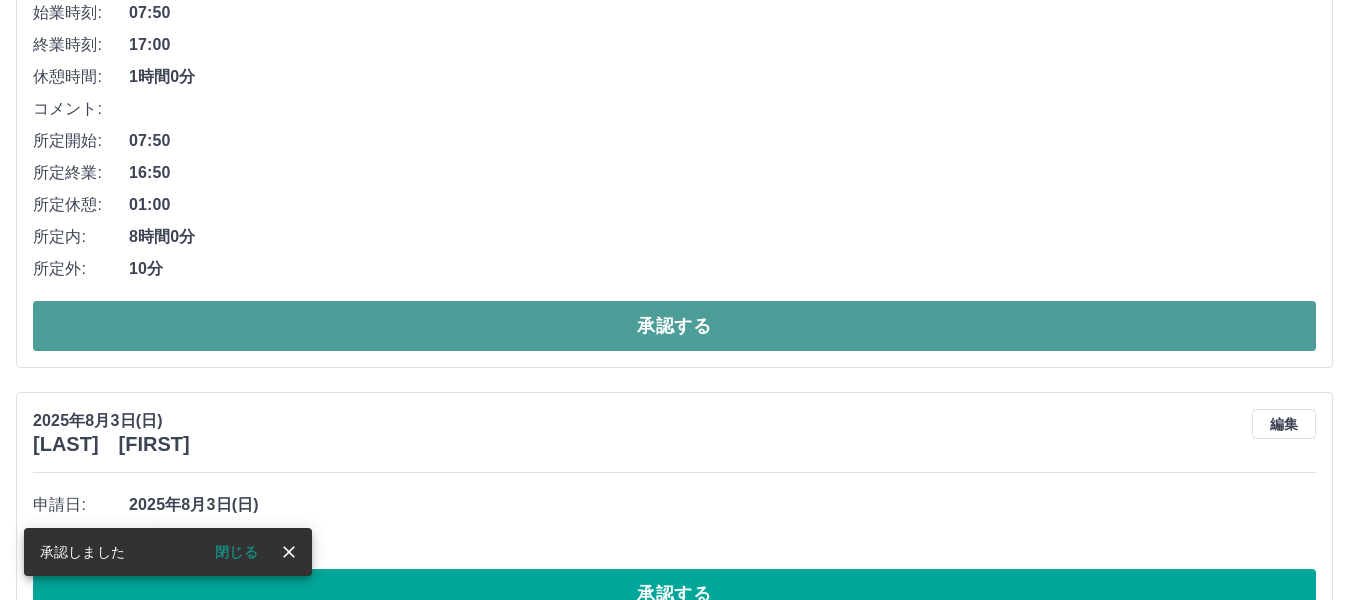 click on "承認する" at bounding box center (674, 326) 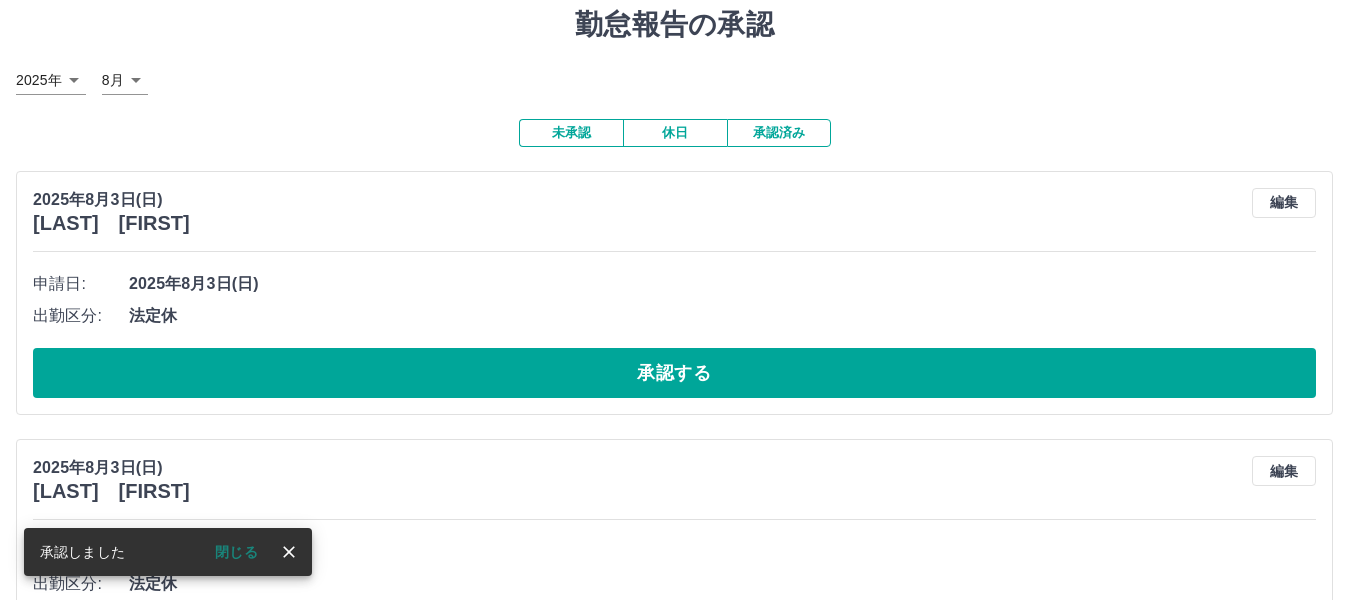 scroll, scrollTop: 100, scrollLeft: 0, axis: vertical 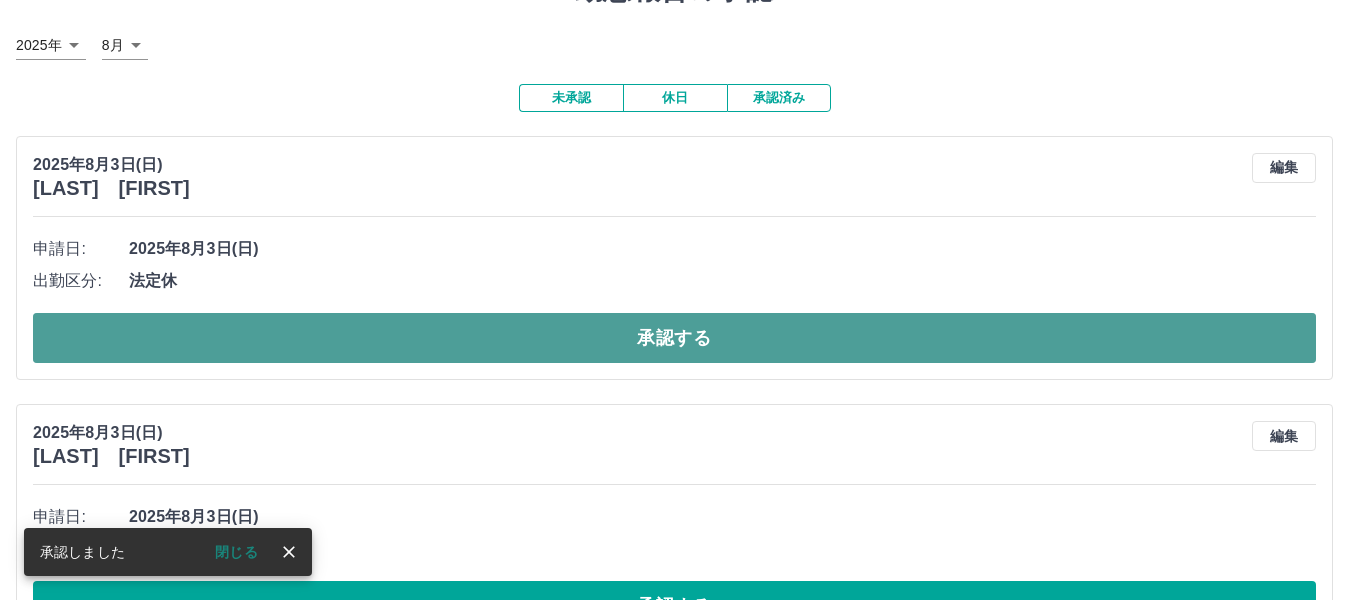click on "承認する" at bounding box center (674, 338) 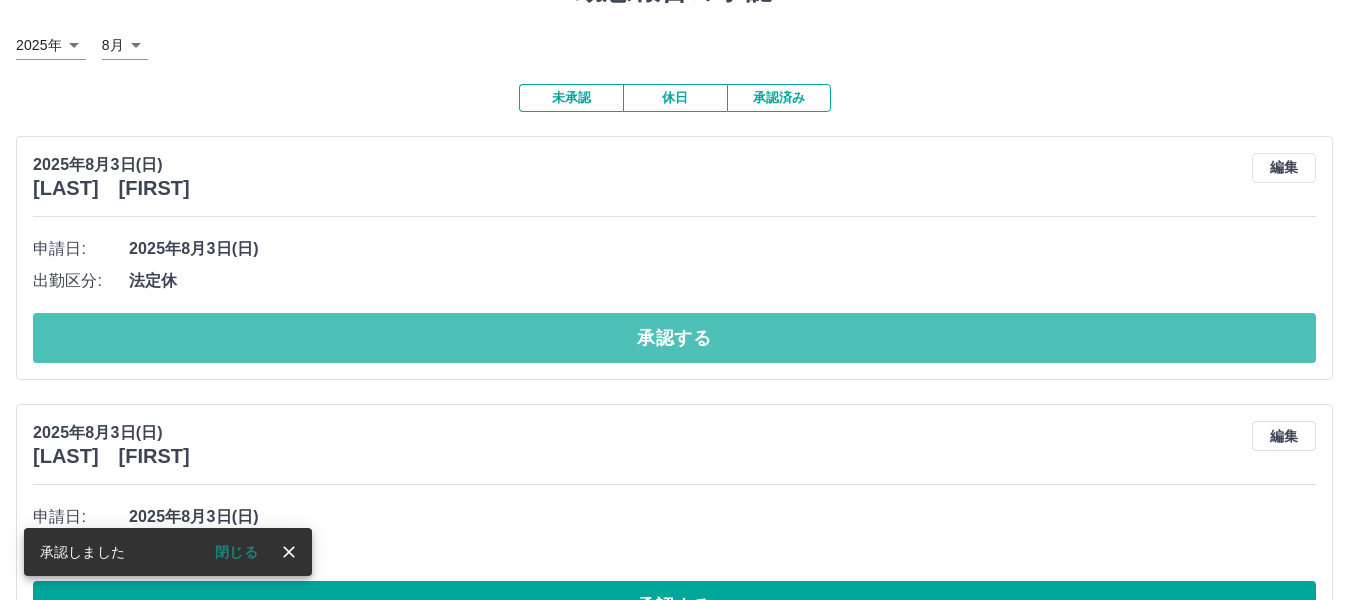 click on "承認する" at bounding box center (674, 338) 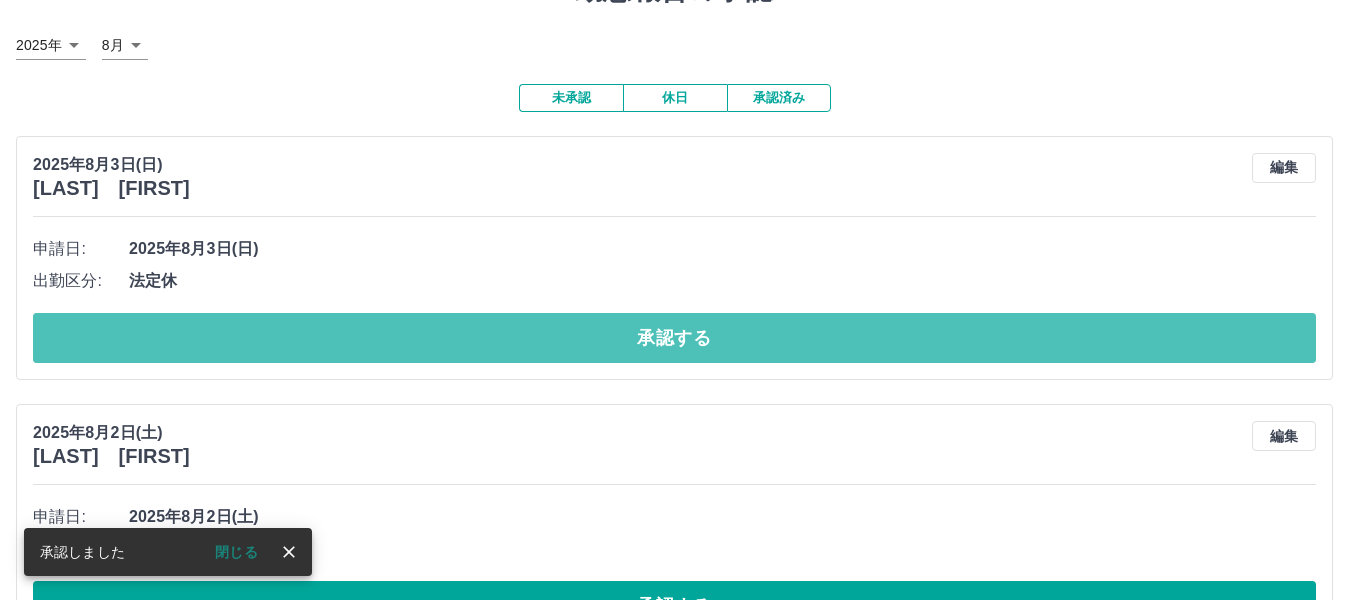 click on "承認する" at bounding box center [674, 338] 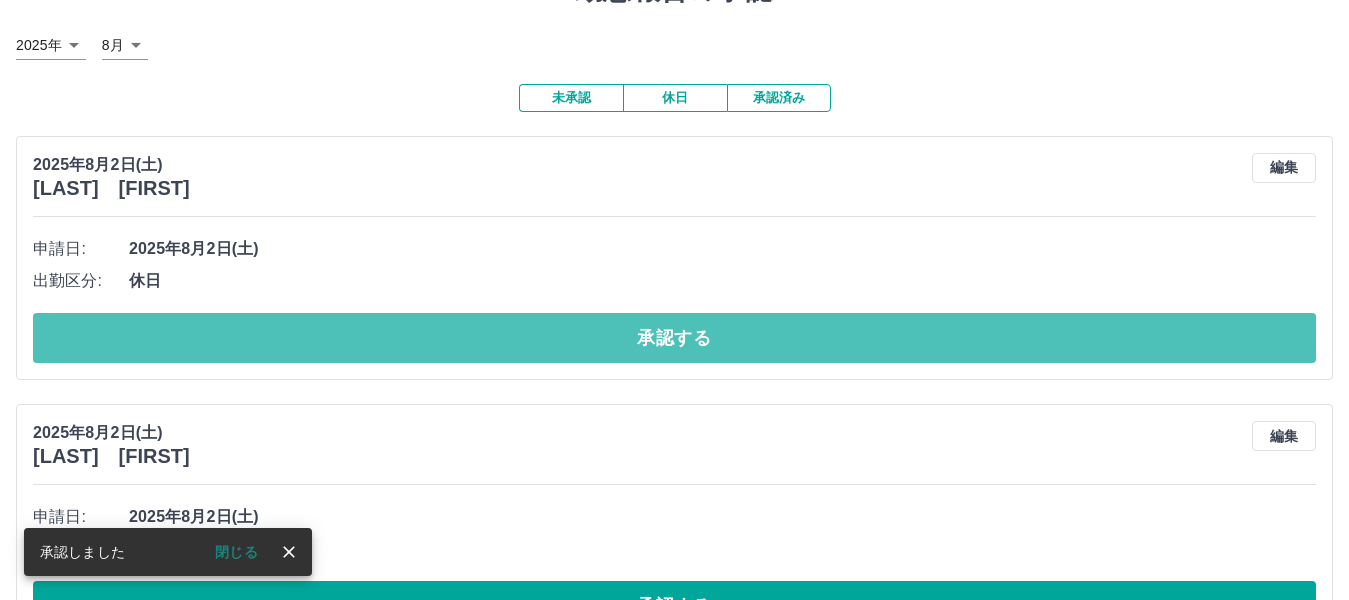 click on "承認する" at bounding box center (674, 338) 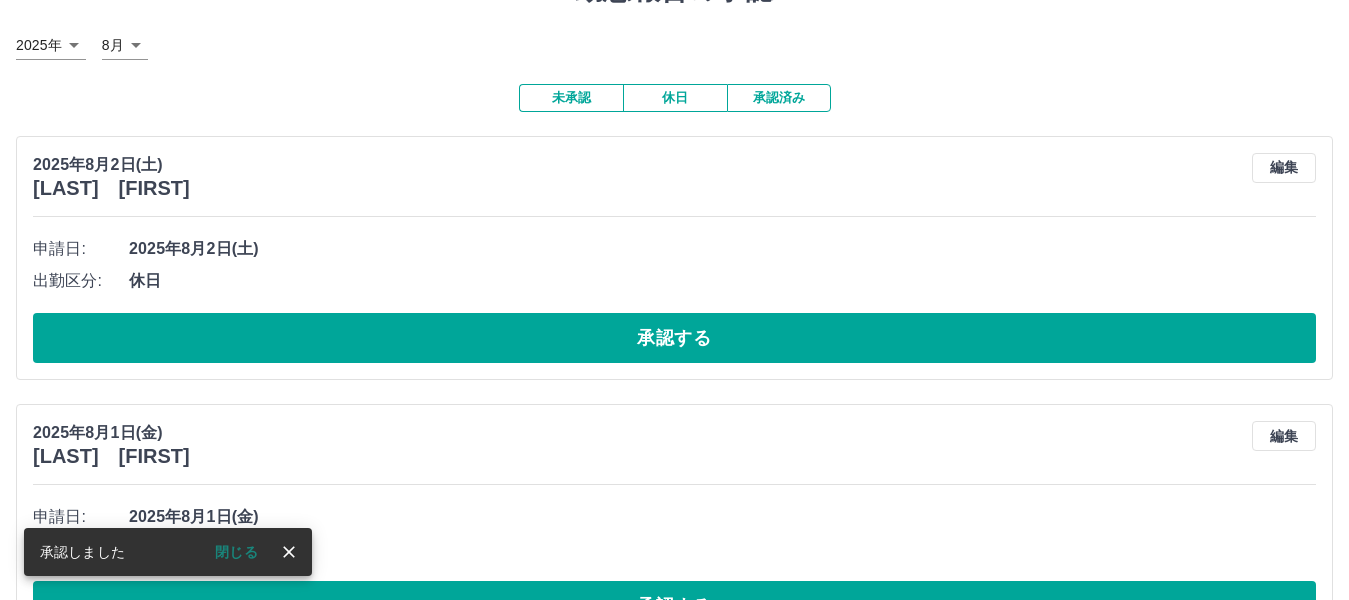 click on "承認する" at bounding box center [674, 338] 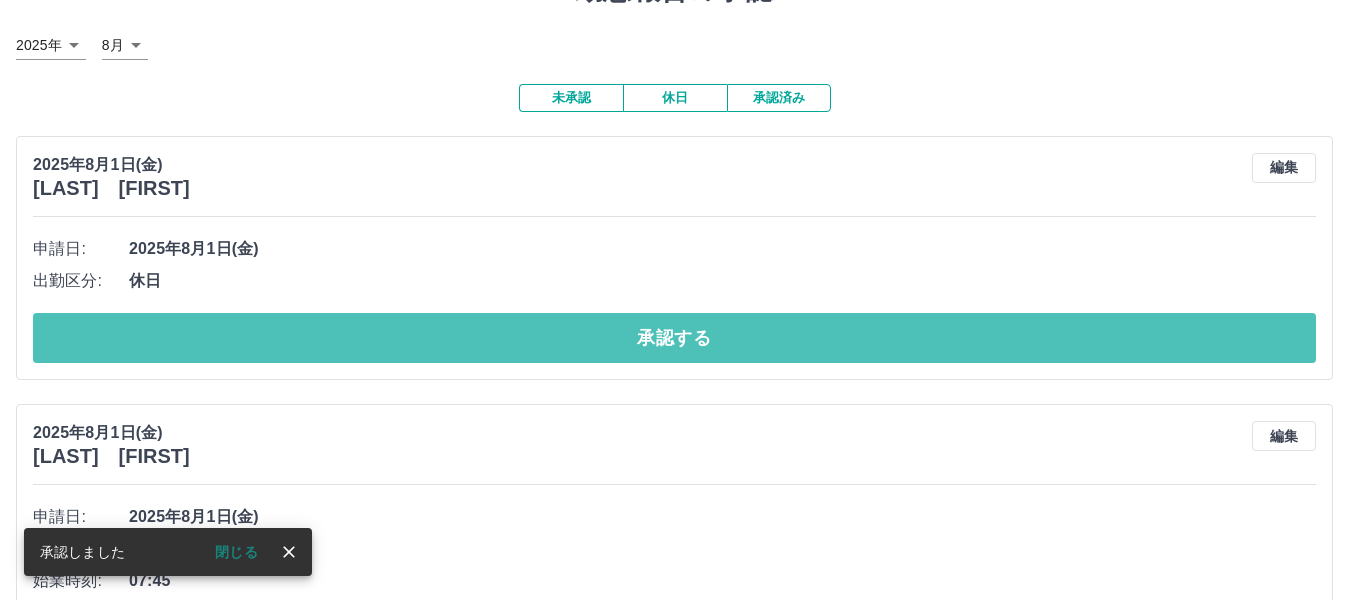 click on "承認する" at bounding box center (674, 338) 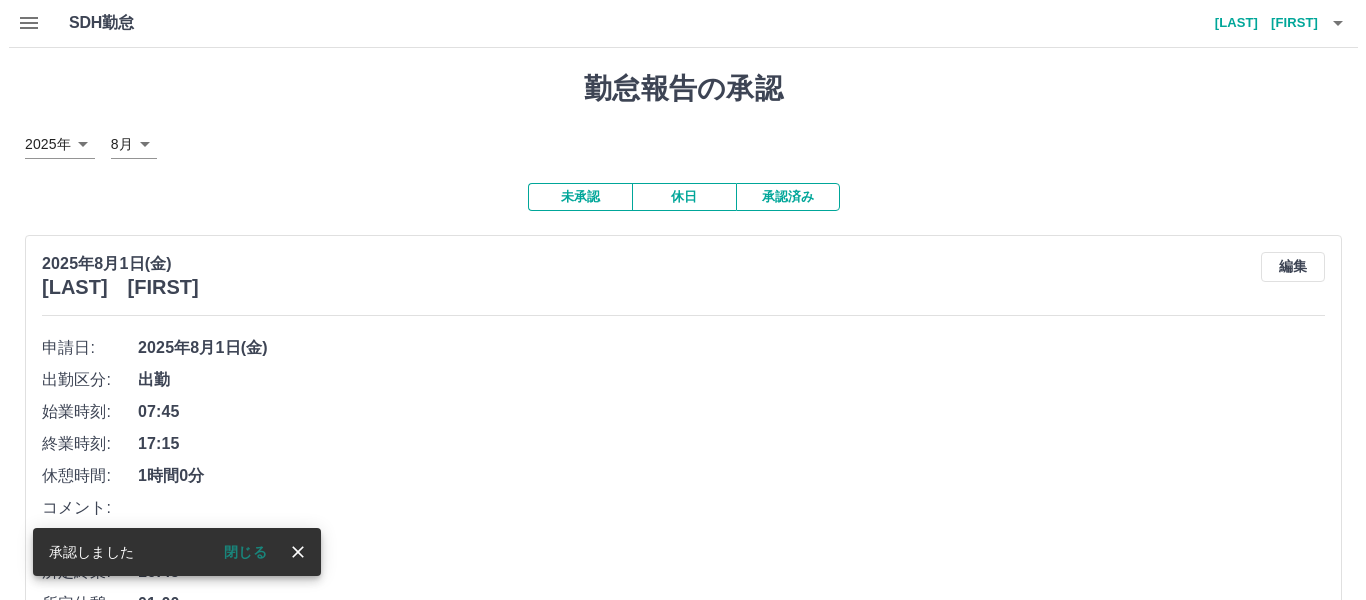 scroll, scrollTop: 0, scrollLeft: 0, axis: both 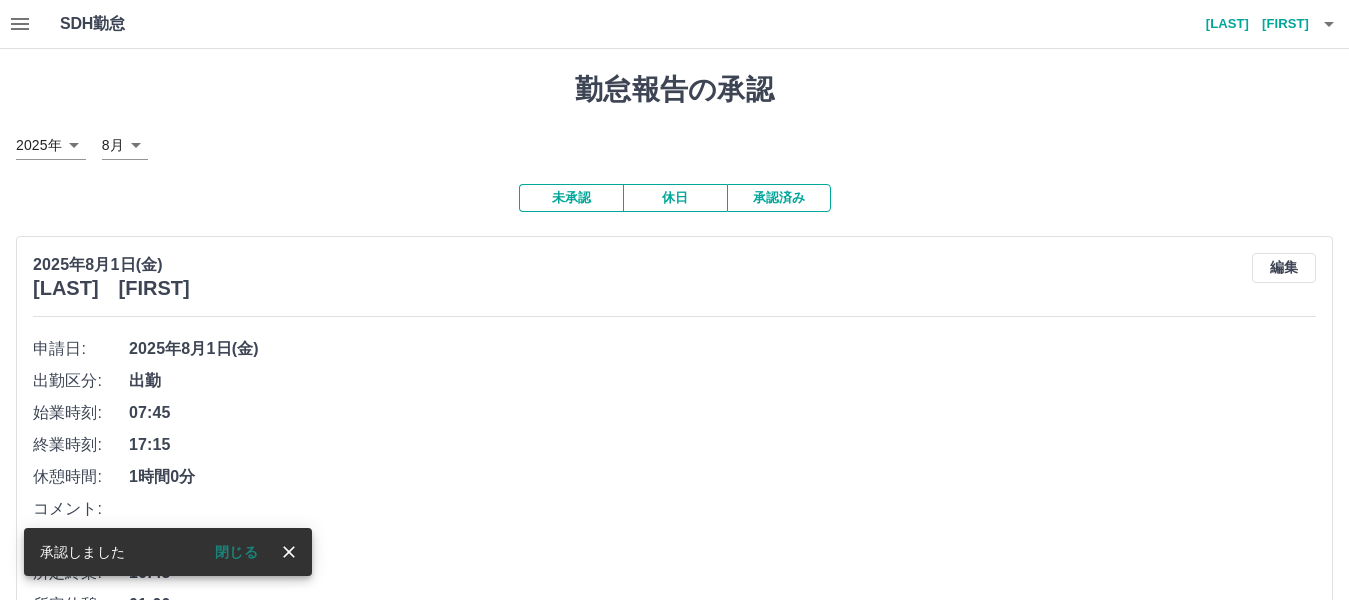 click 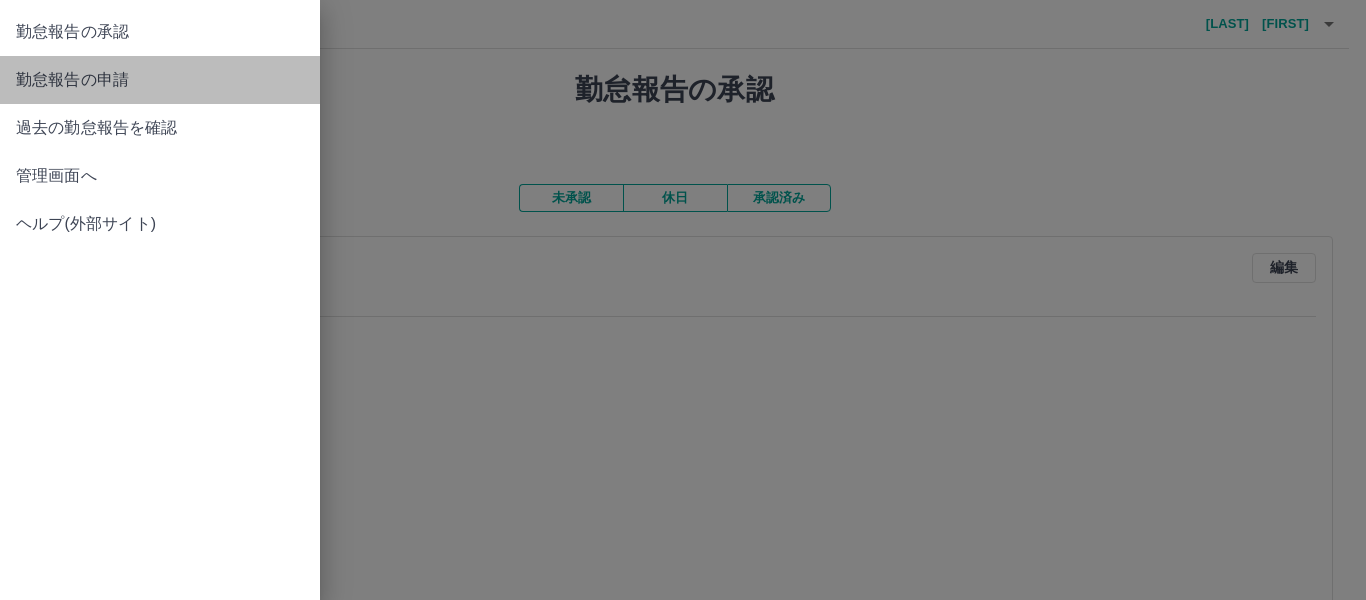 click on "勤怠報告の申請" at bounding box center [160, 80] 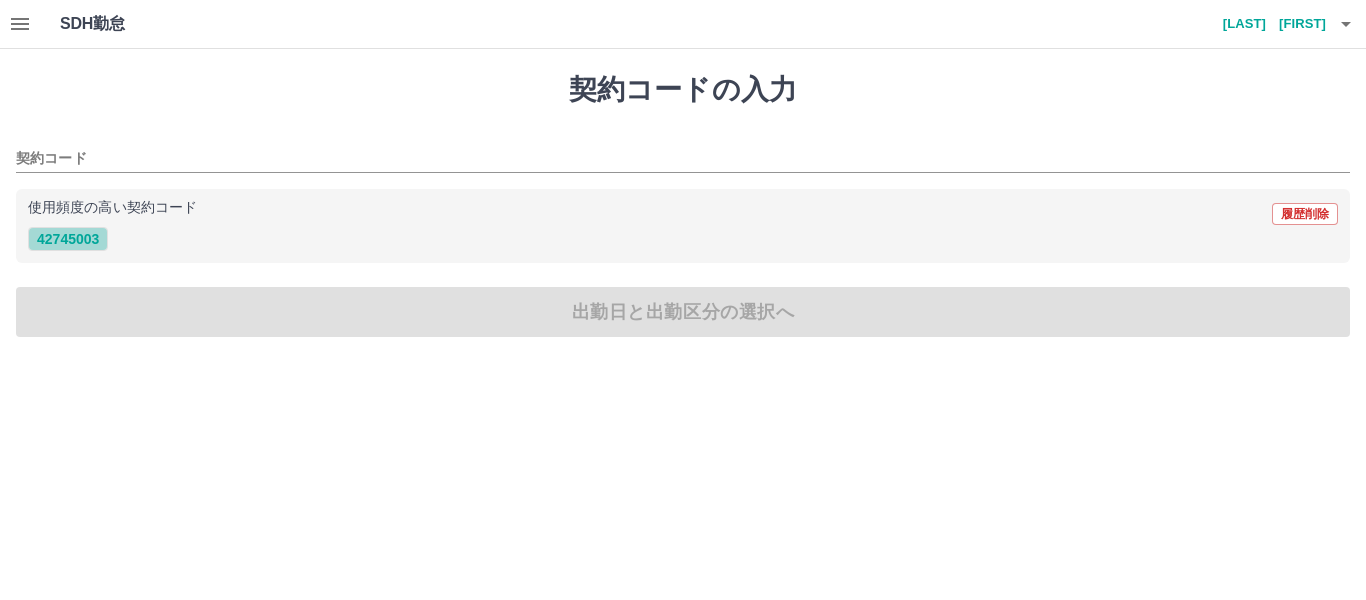 click on "42745003" at bounding box center (68, 239) 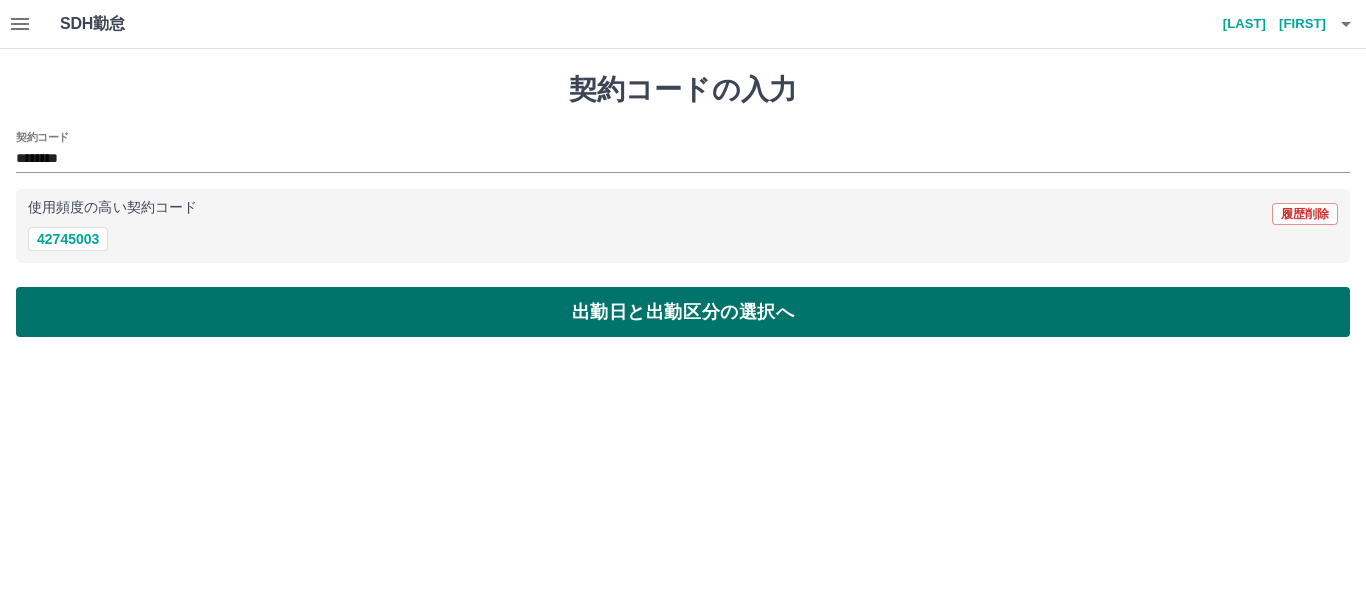 click on "出勤日と出勤区分の選択へ" at bounding box center (683, 312) 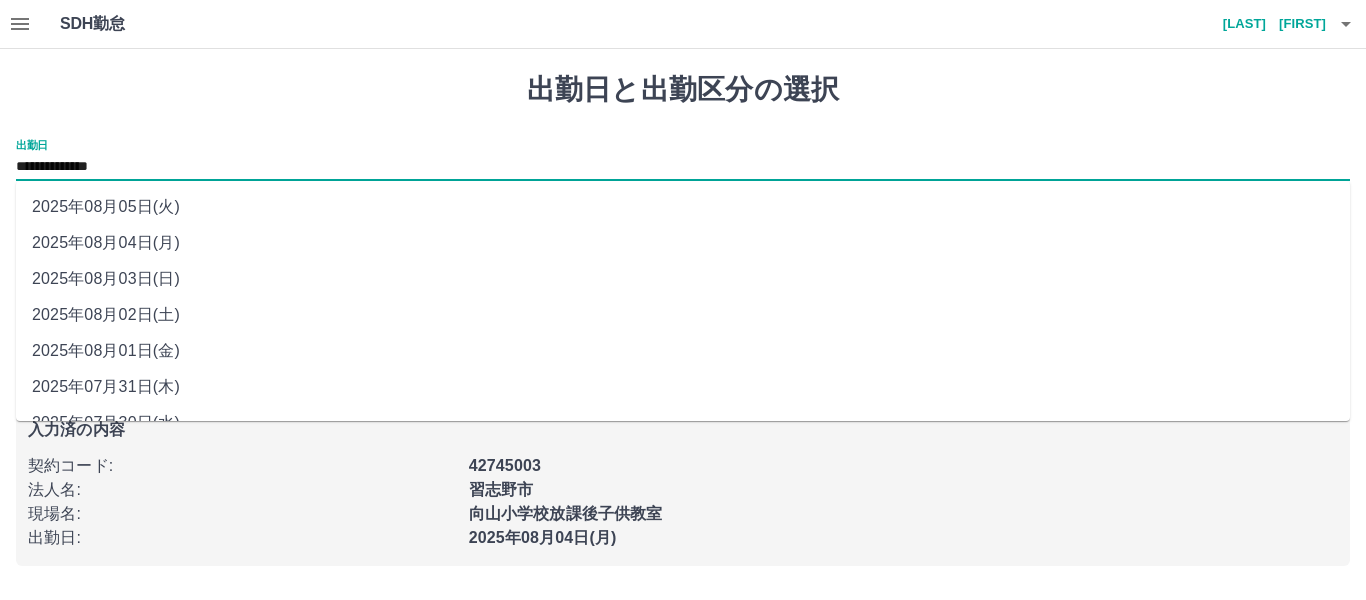 click on "**********" at bounding box center (683, 167) 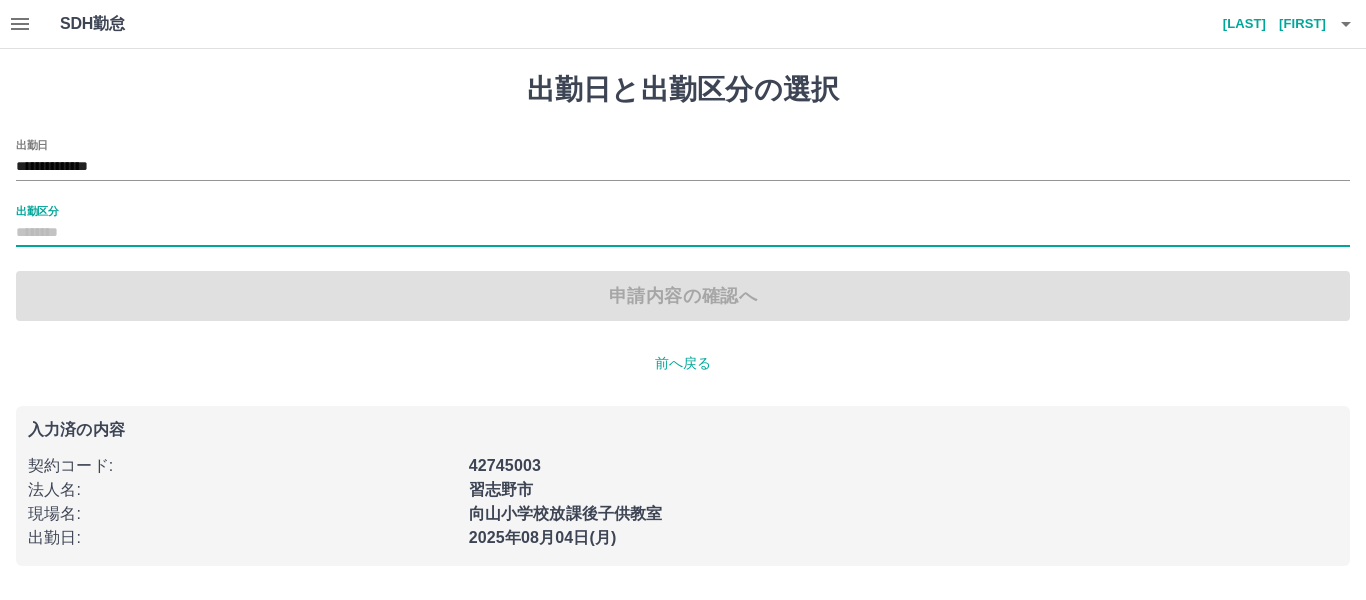 click on "出勤区分" at bounding box center (683, 233) 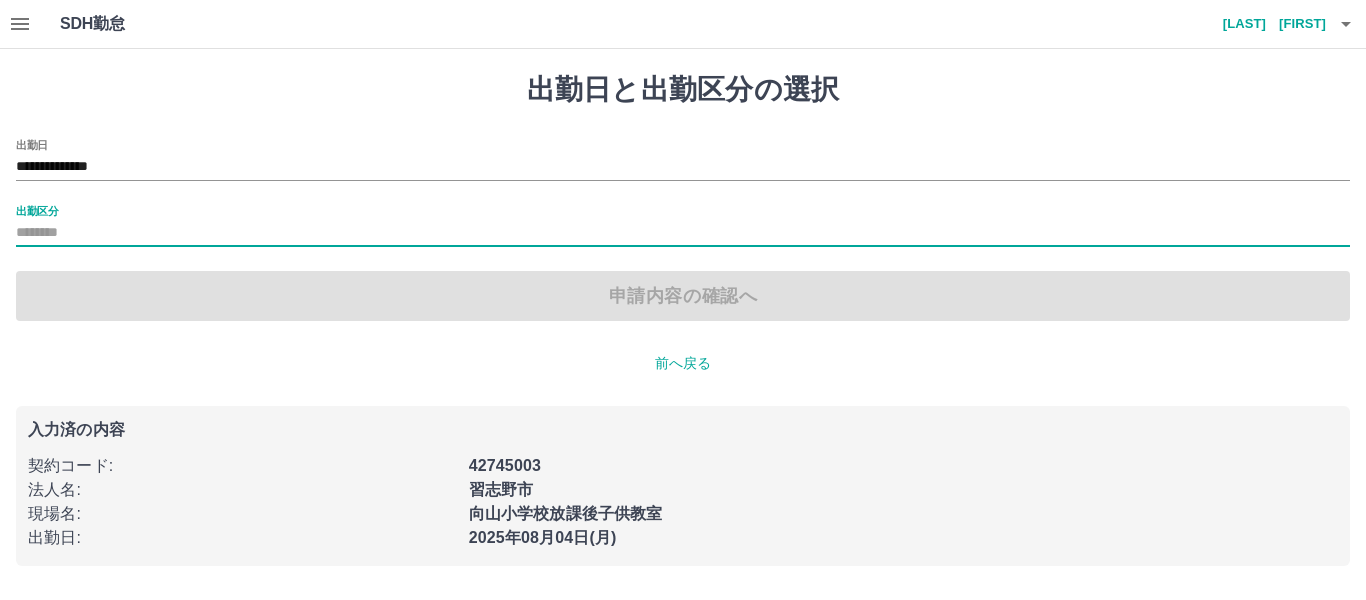 click on "出勤区分" at bounding box center (683, 233) 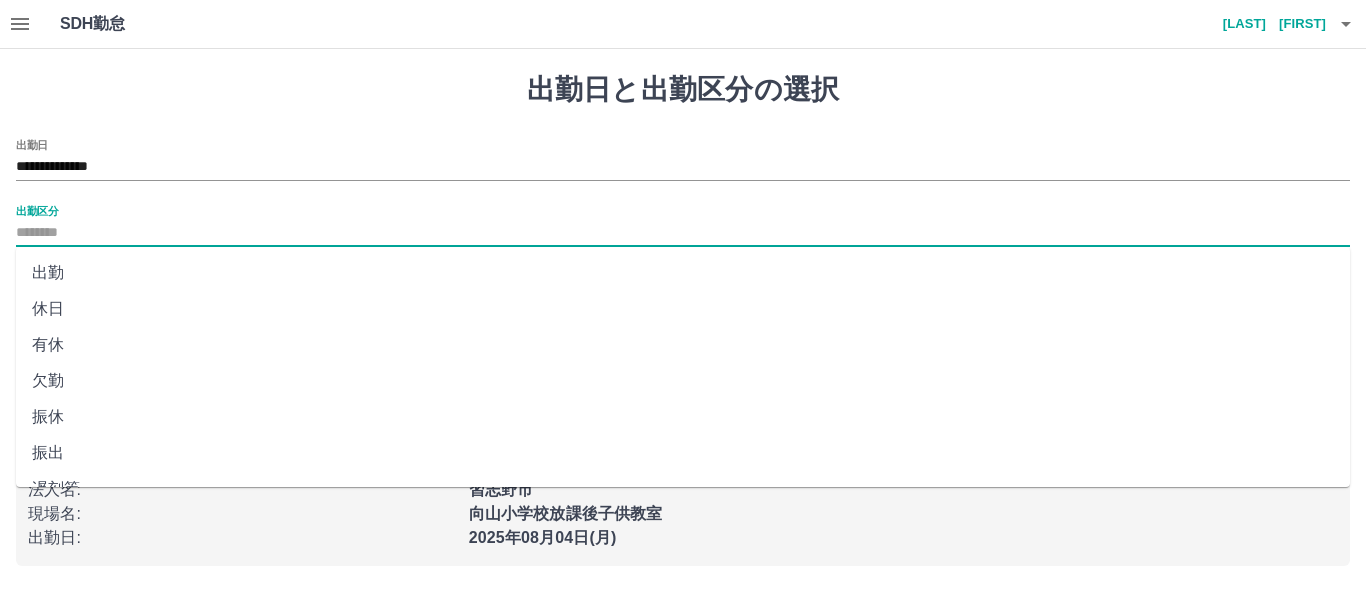 drag, startPoint x: 59, startPoint y: 228, endPoint x: 43, endPoint y: 301, distance: 74.73286 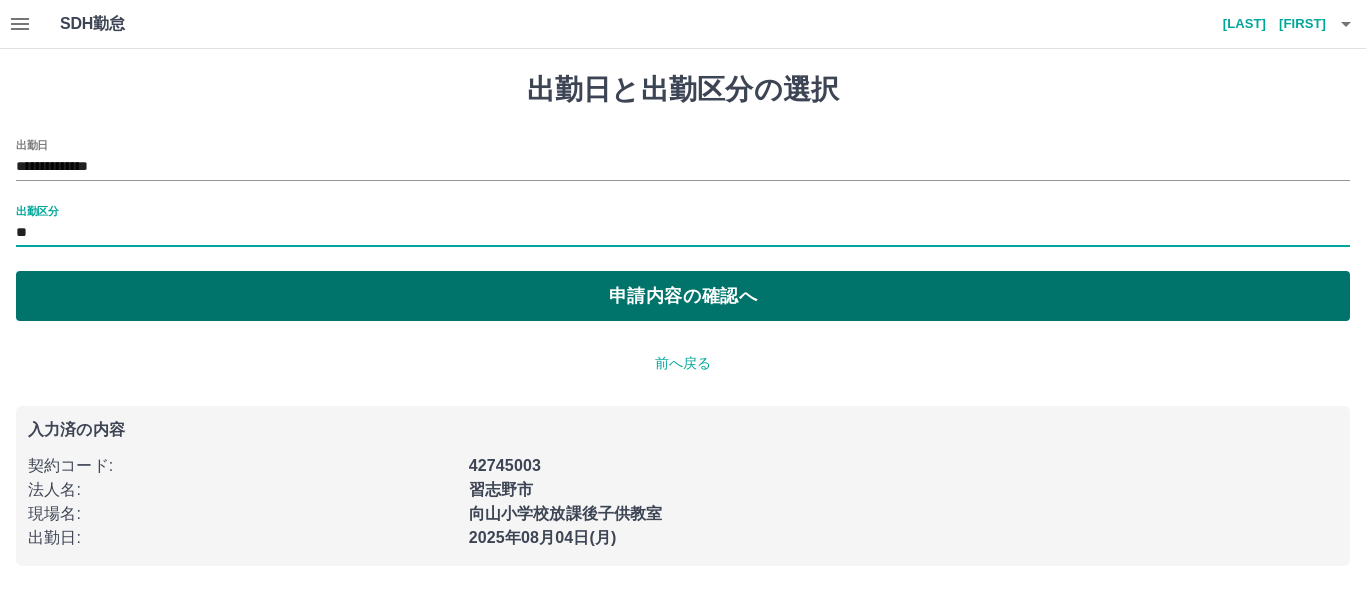 click on "申請内容の確認へ" at bounding box center (683, 296) 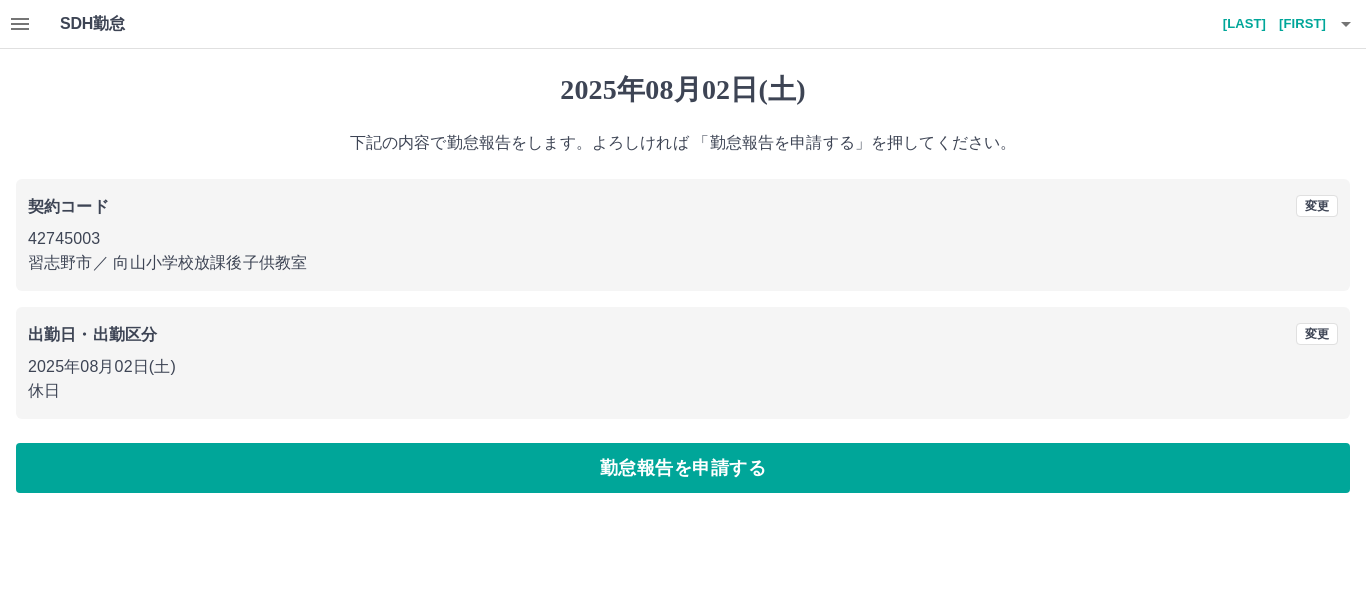 click on "勤怠報告を申請する" at bounding box center [683, 468] 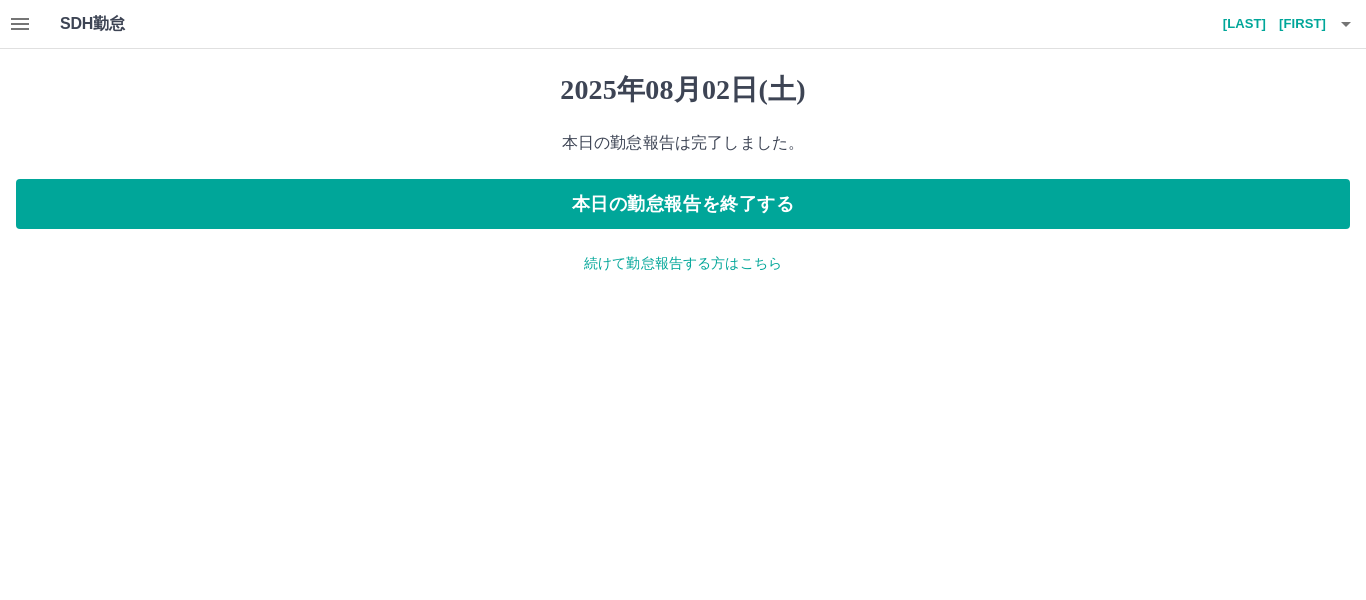 click on "続けて勤怠報告する方はこちら" at bounding box center [683, 263] 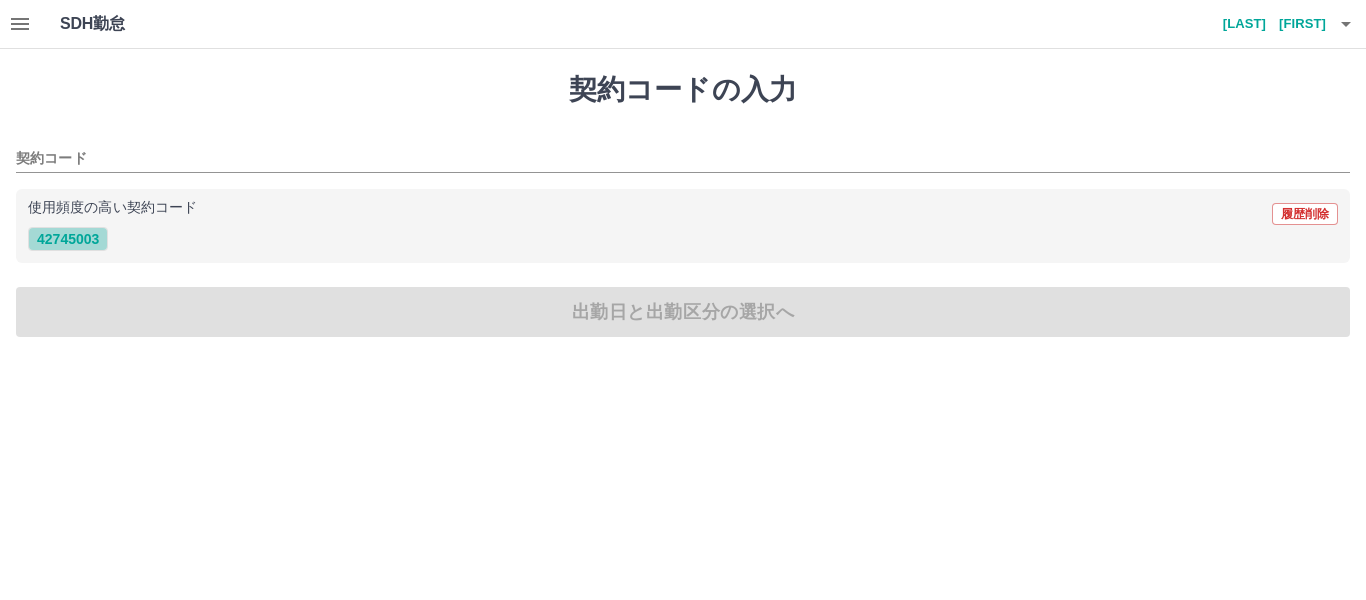 click on "42745003" at bounding box center [68, 239] 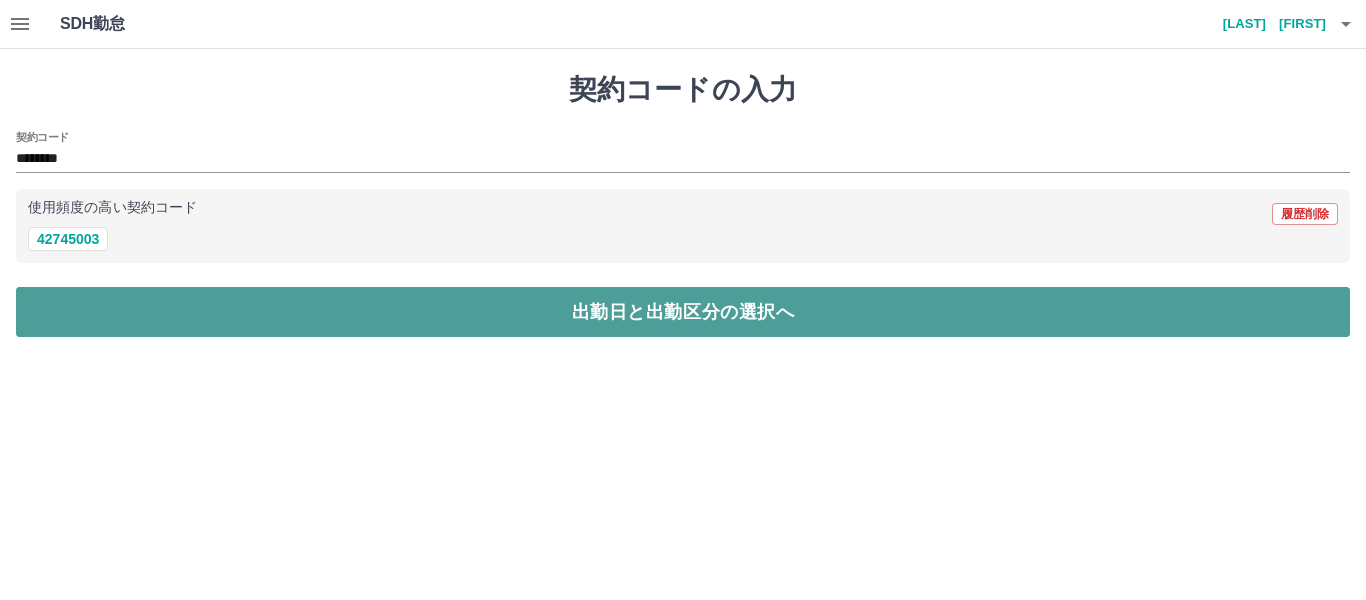 click on "出勤日と出勤区分の選択へ" at bounding box center (683, 312) 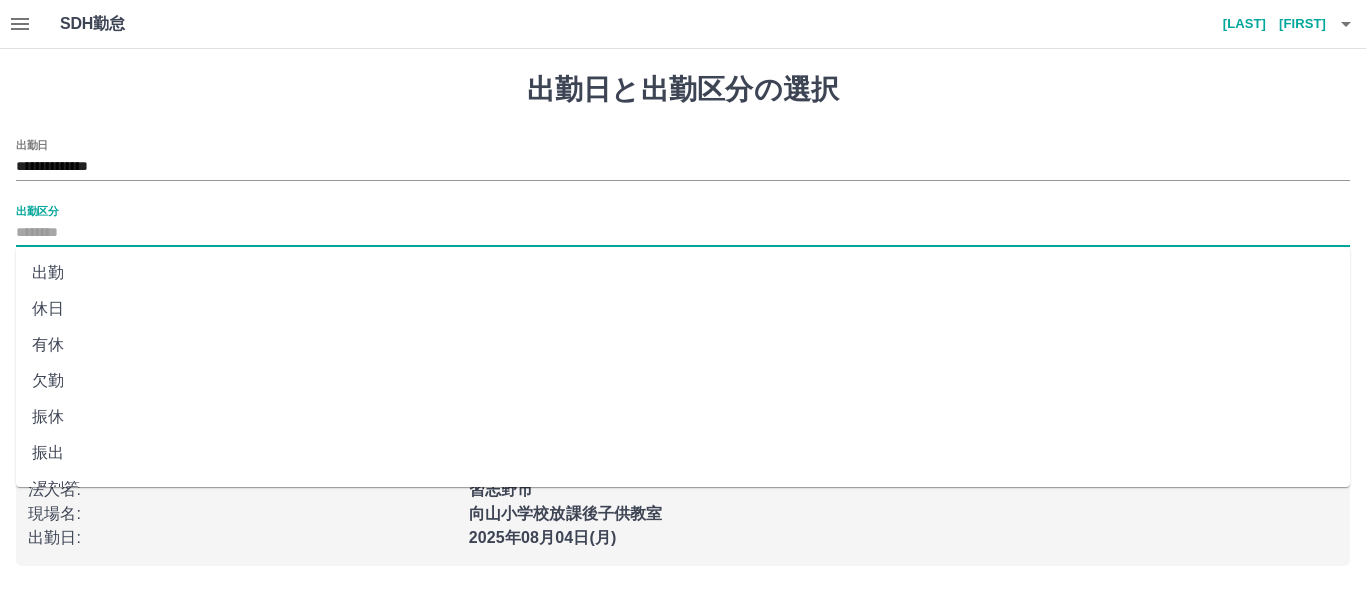 click on "出勤区分" at bounding box center (683, 233) 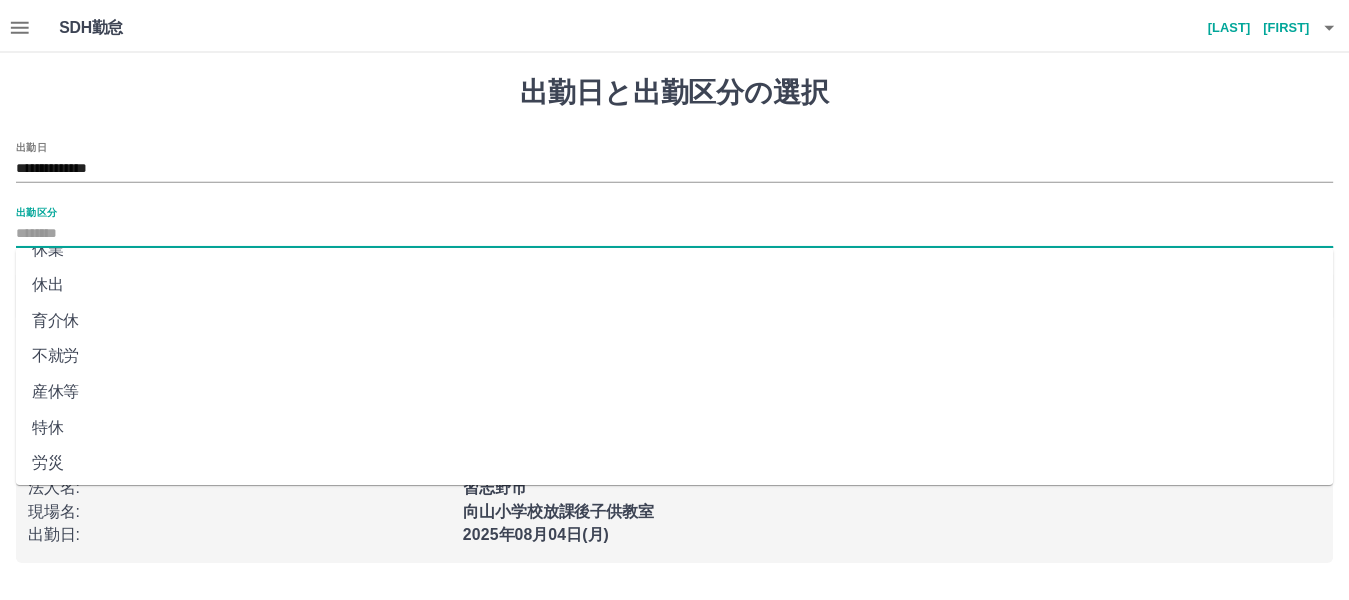 scroll, scrollTop: 400, scrollLeft: 0, axis: vertical 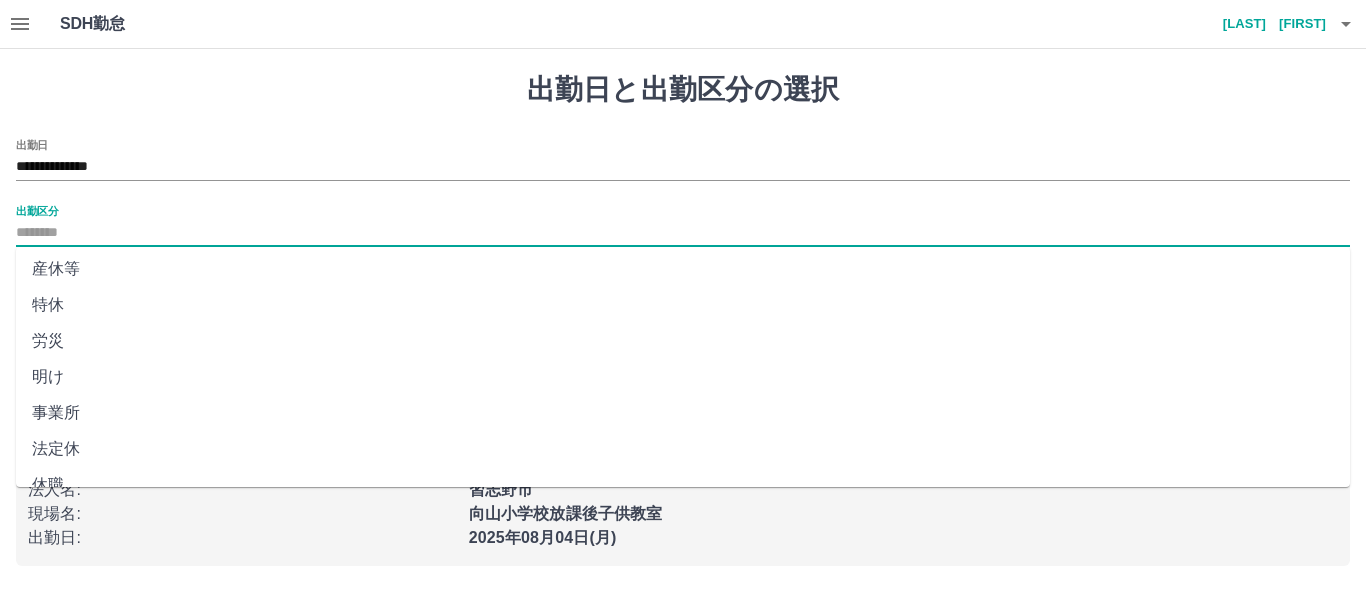 click on "法定休" at bounding box center (683, 449) 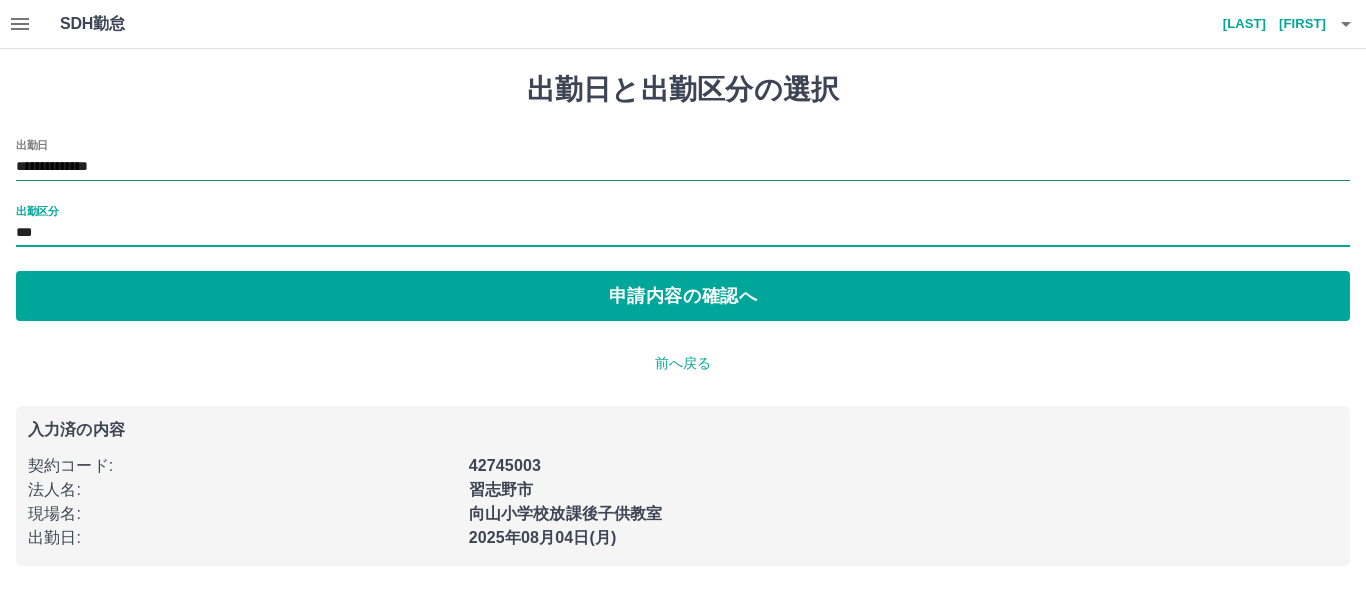 click on "**********" at bounding box center (683, 167) 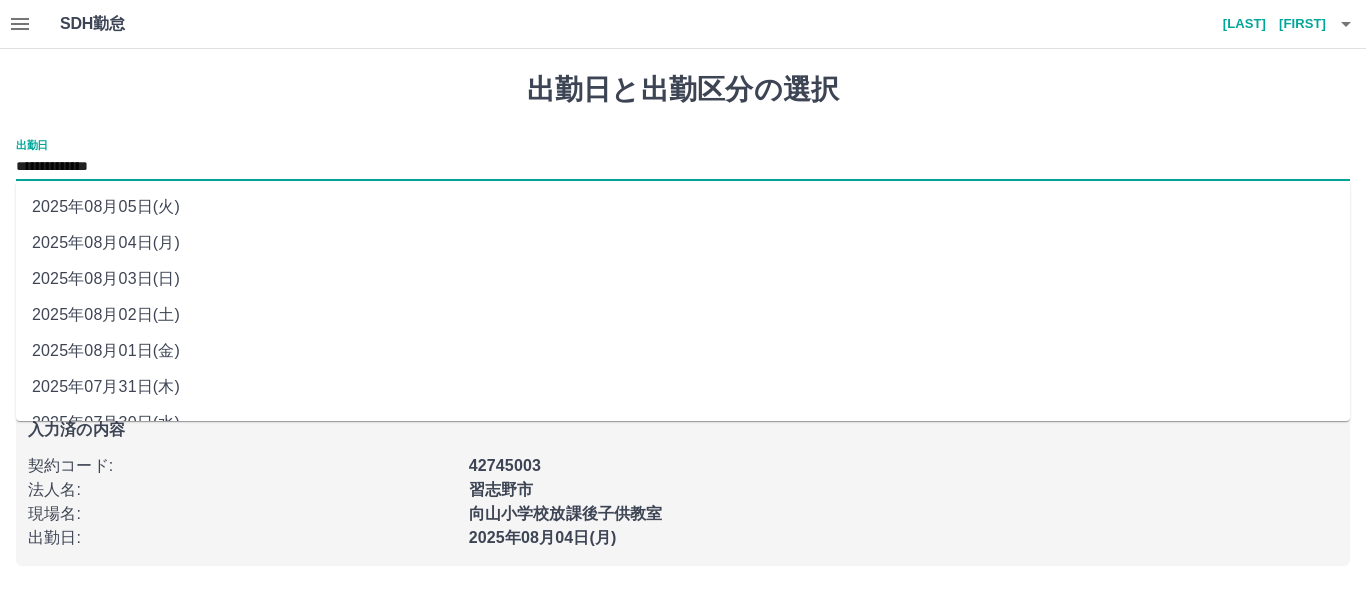 click on "2025年08月03日(日)" at bounding box center (683, 279) 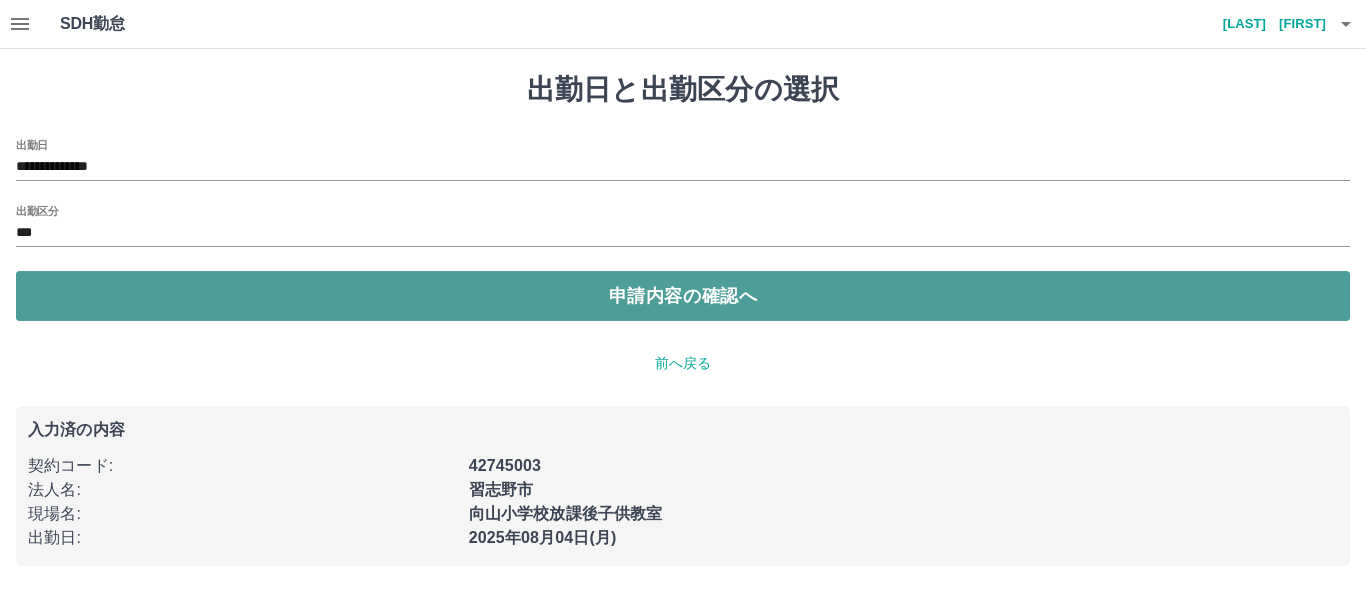 click on "申請内容の確認へ" at bounding box center [683, 296] 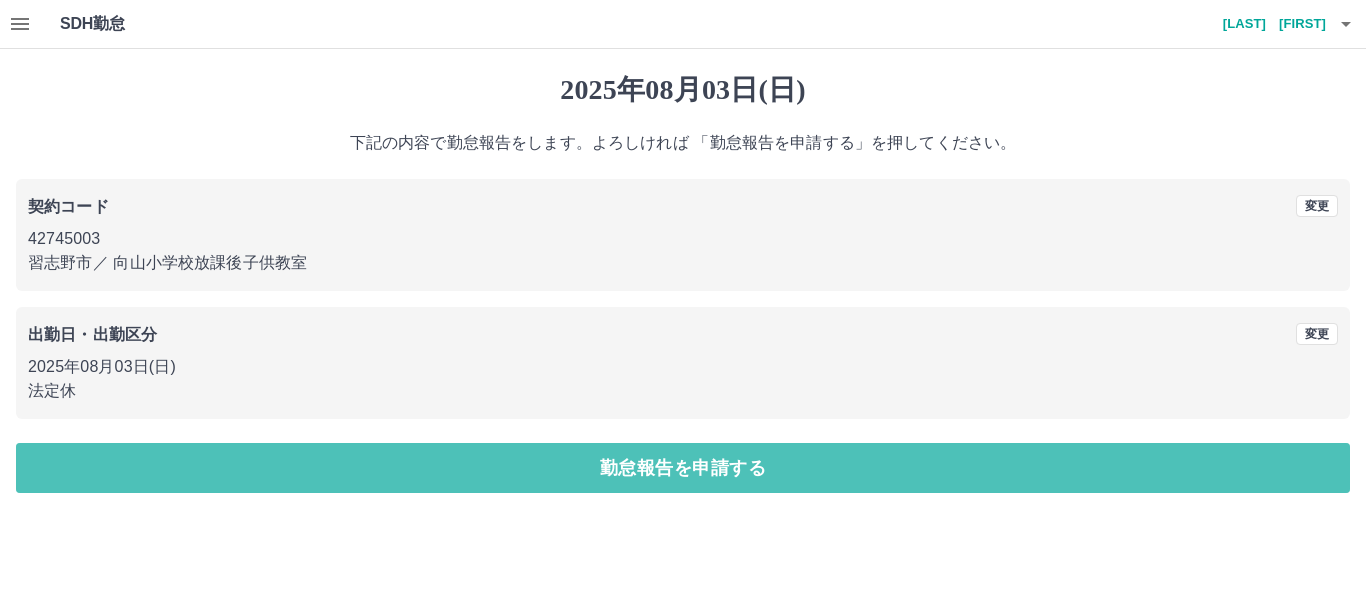 click on "勤怠報告を申請する" at bounding box center (683, 468) 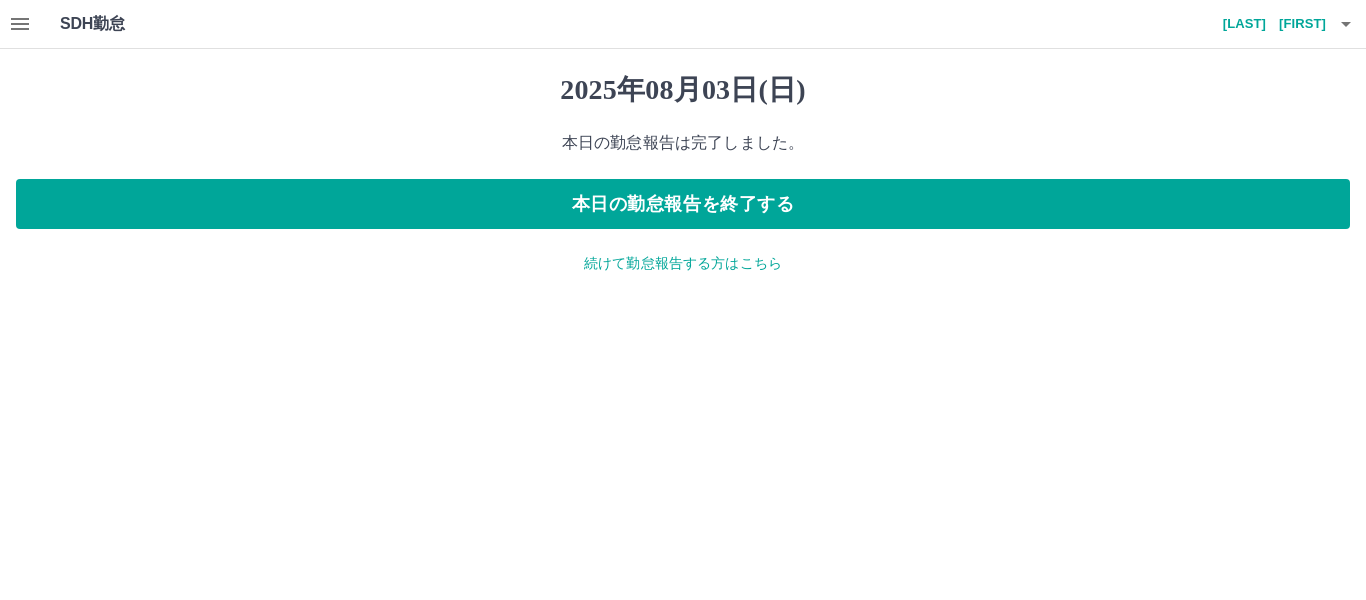 click on "続けて勤怠報告する方はこちら" at bounding box center [683, 263] 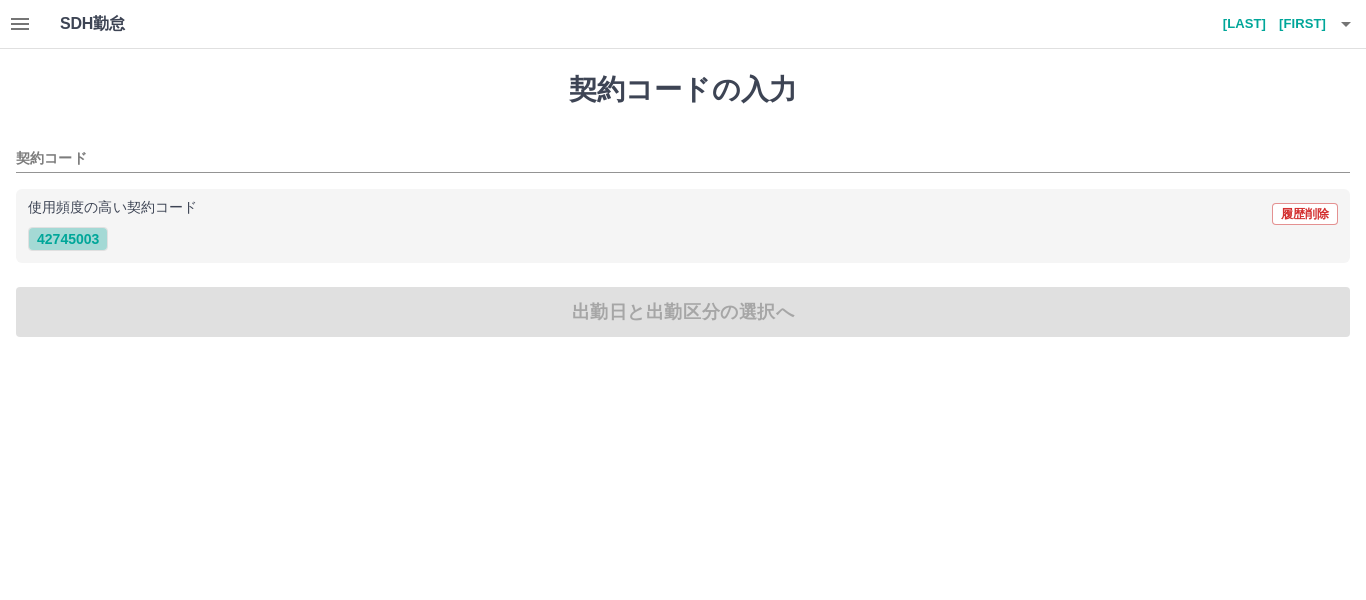 click on "42745003" at bounding box center (68, 239) 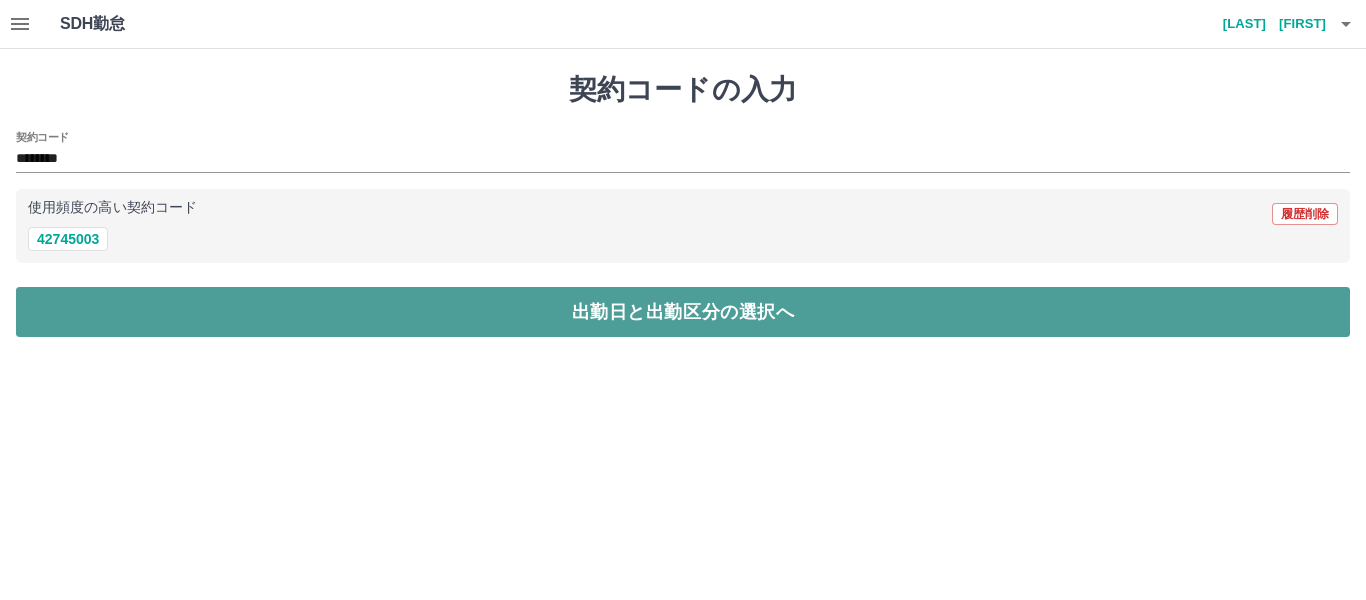 click on "出勤日と出勤区分の選択へ" at bounding box center [683, 312] 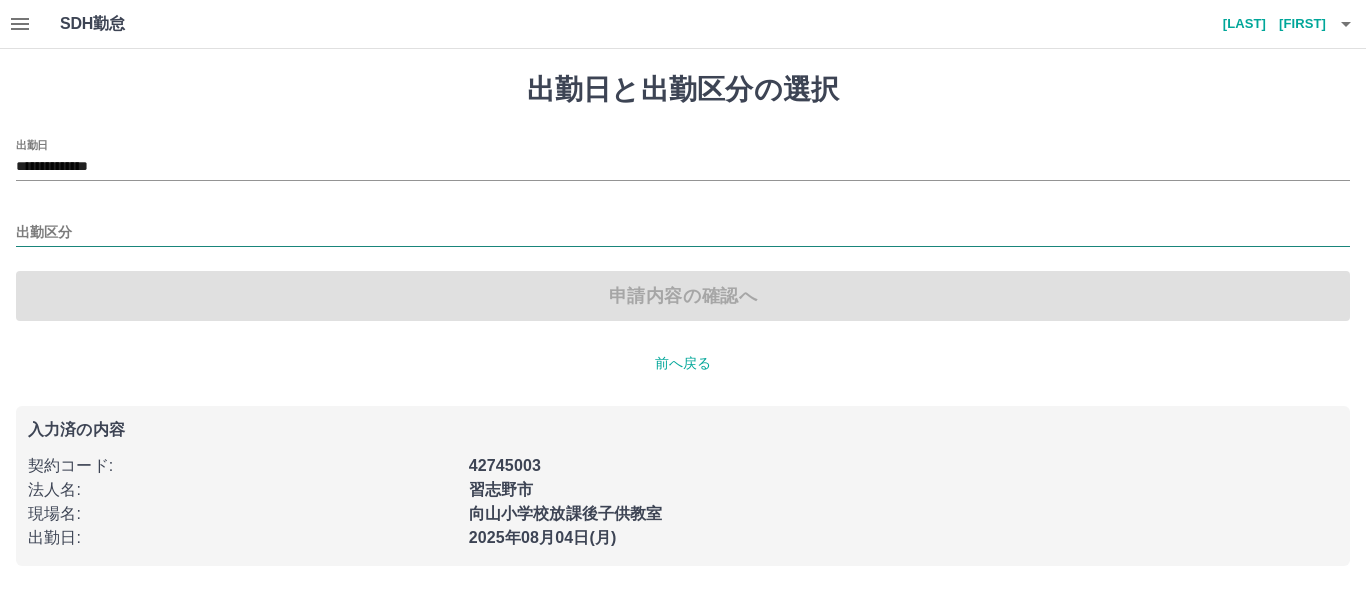 click on "出勤区分" at bounding box center [683, 233] 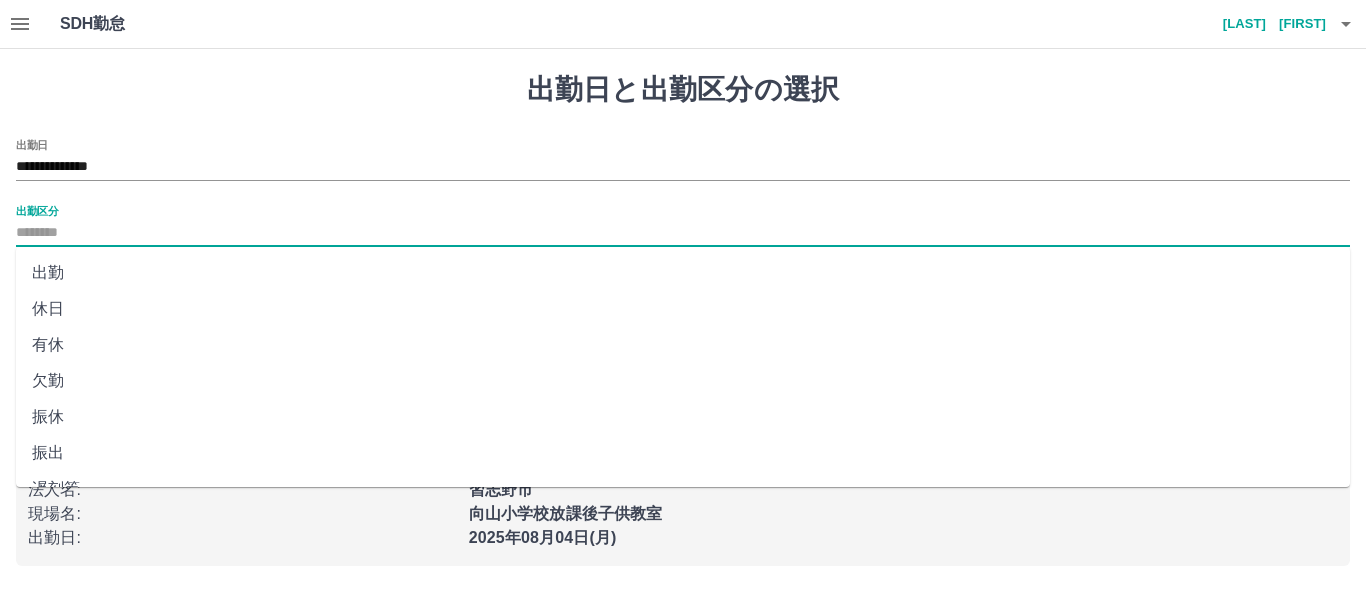 click on "出勤" at bounding box center [683, 273] 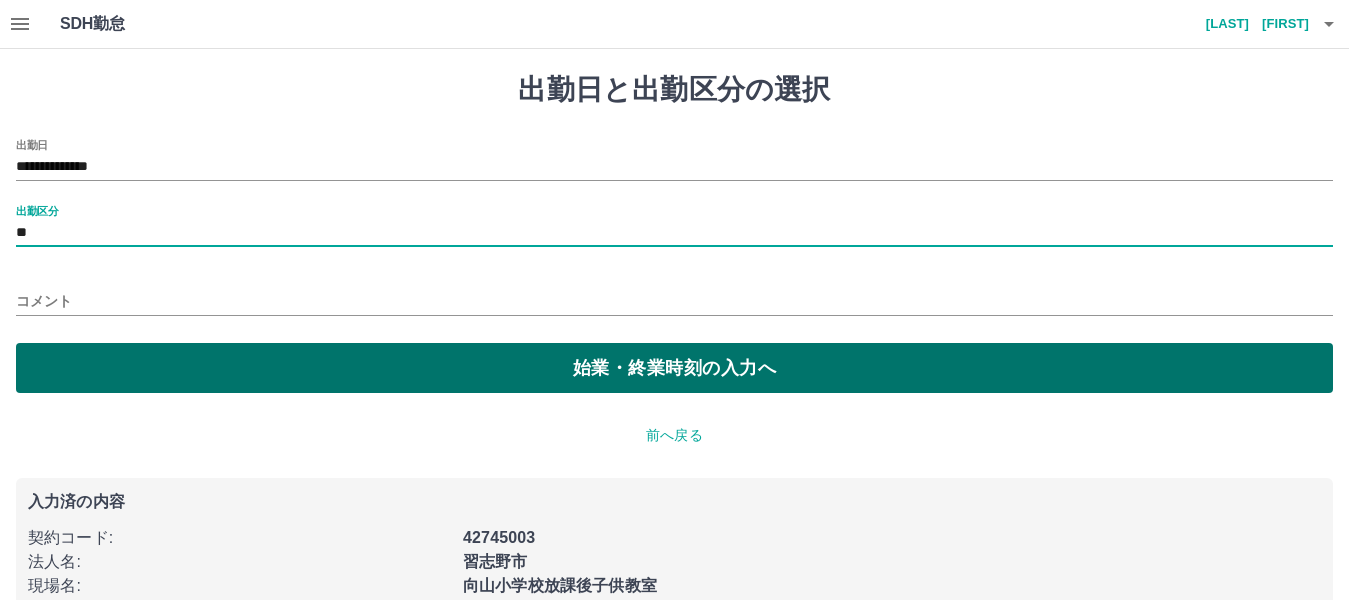 click on "始業・終業時刻の入力へ" at bounding box center [674, 368] 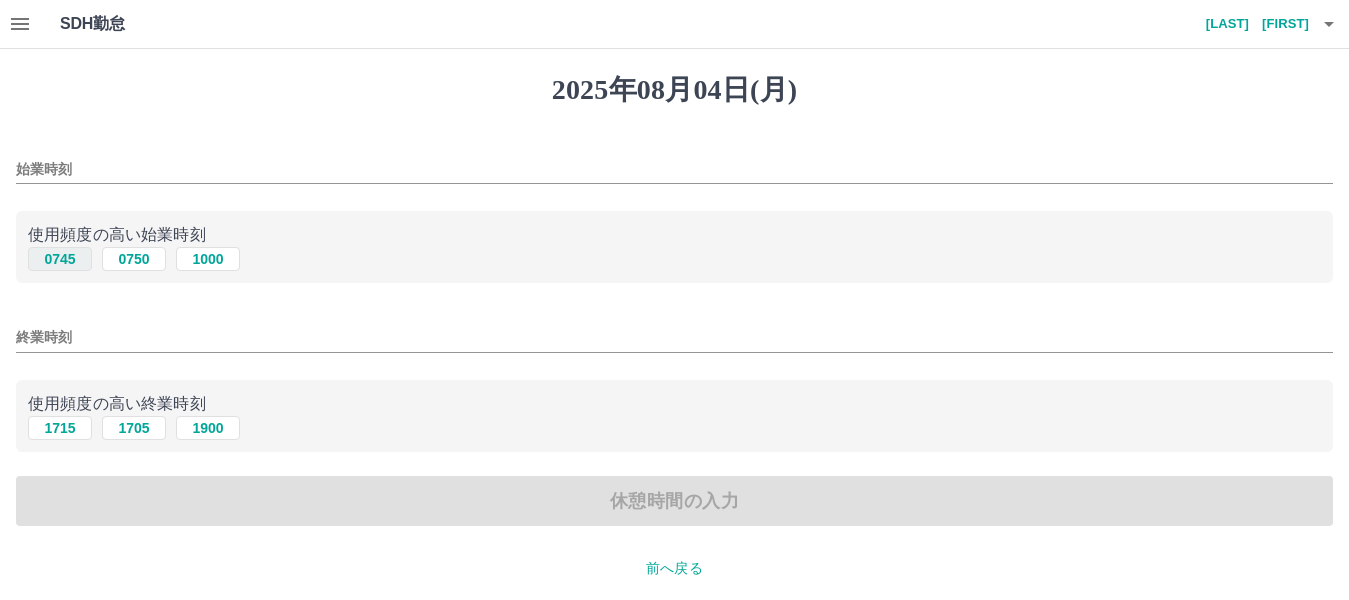 click on "0745" at bounding box center [60, 259] 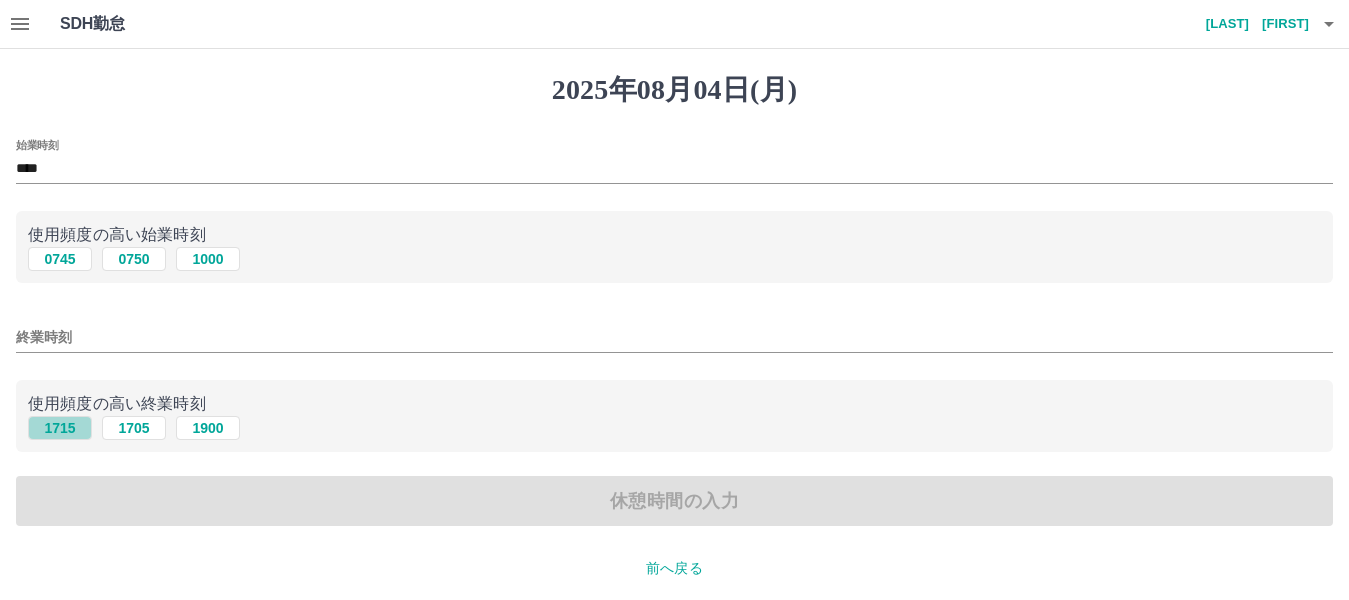 click on "1715" at bounding box center [60, 428] 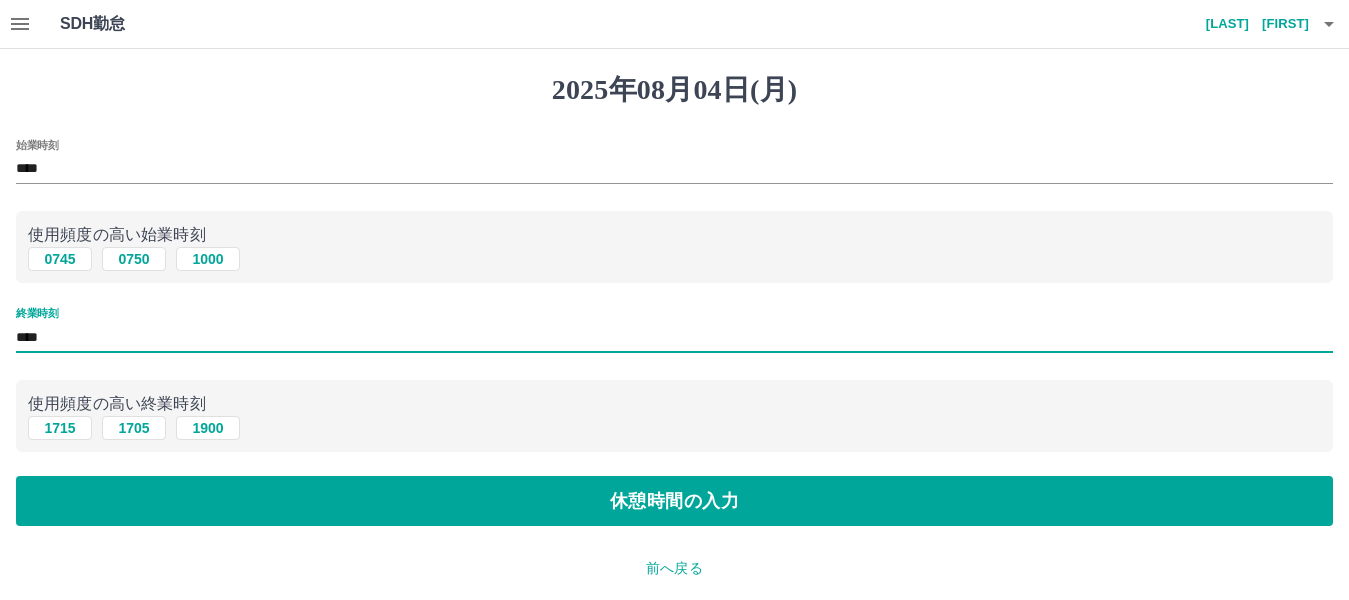 click on "****" at bounding box center (674, 337) 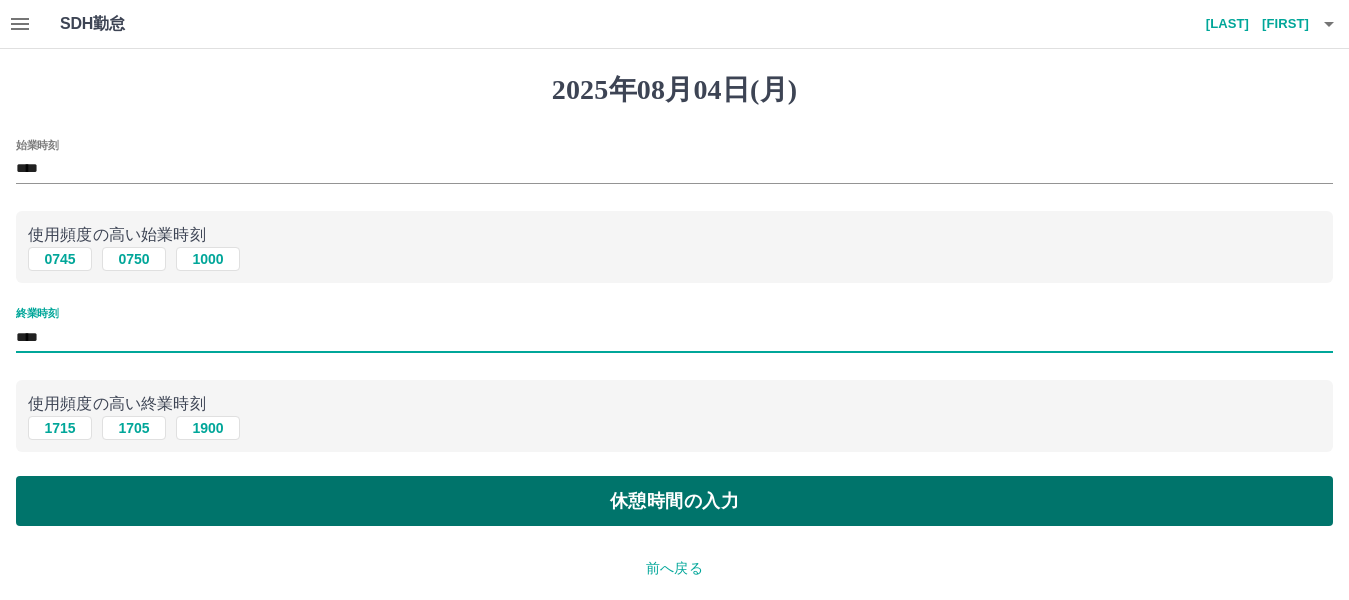 type on "****" 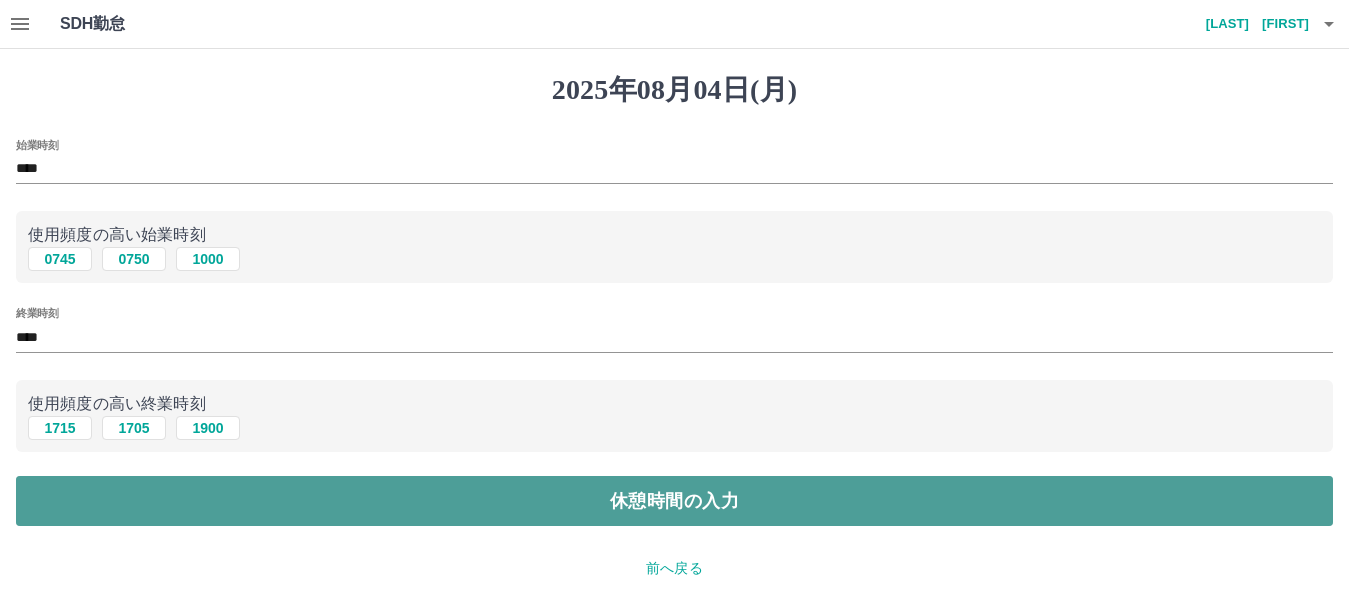 click on "休憩時間の入力" at bounding box center (674, 501) 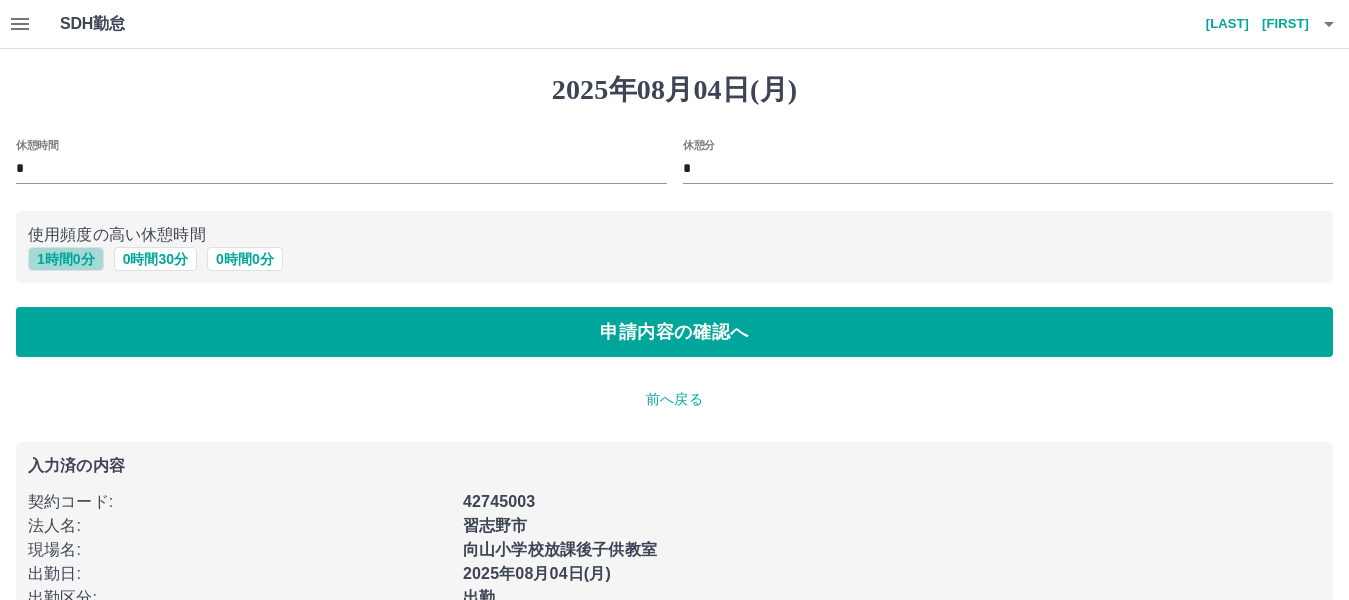 click on "1 時間 0 分" at bounding box center [66, 259] 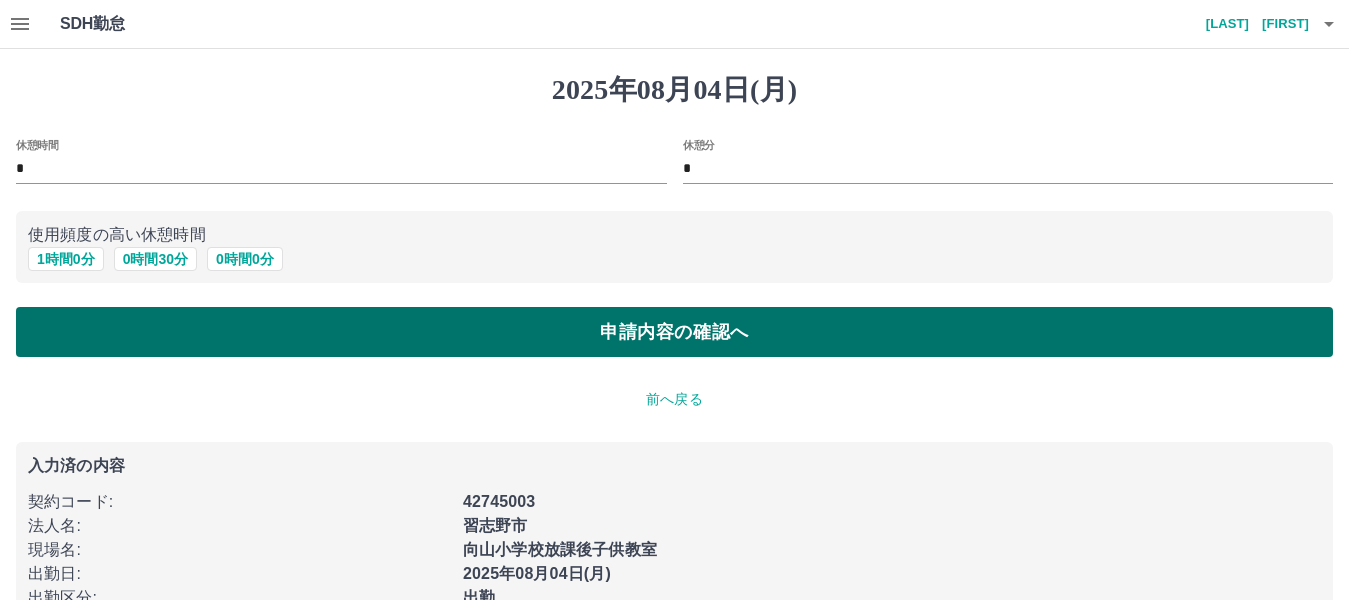 click on "申請内容の確認へ" at bounding box center (674, 332) 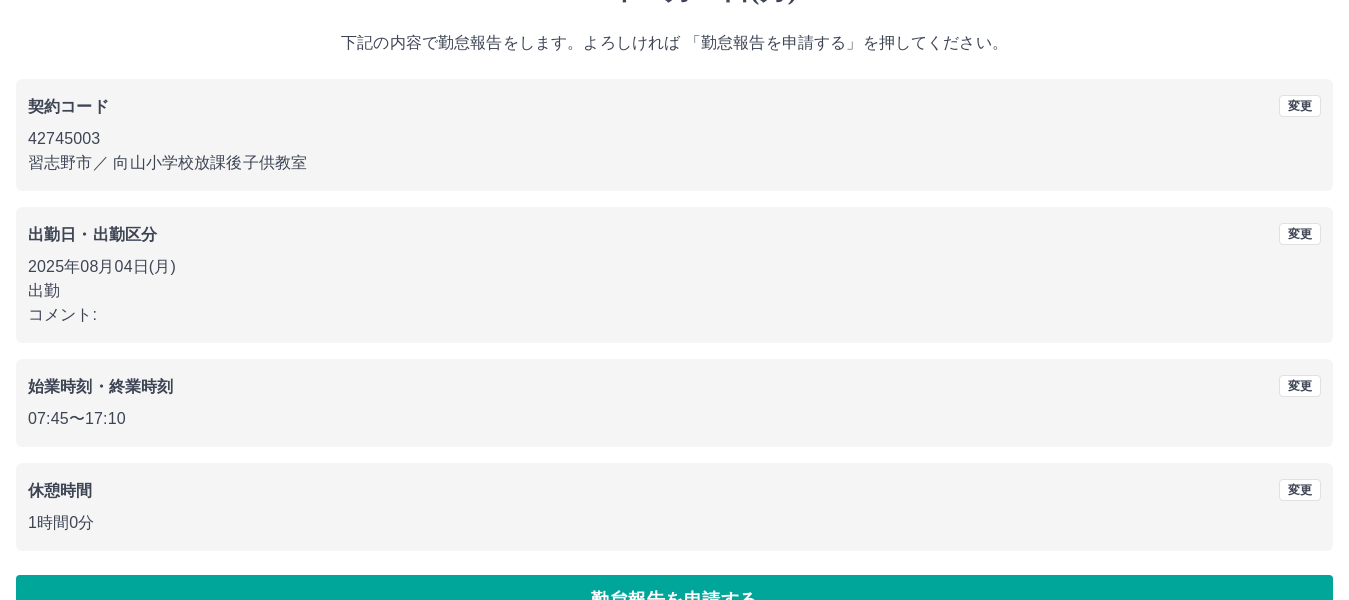 scroll, scrollTop: 149, scrollLeft: 0, axis: vertical 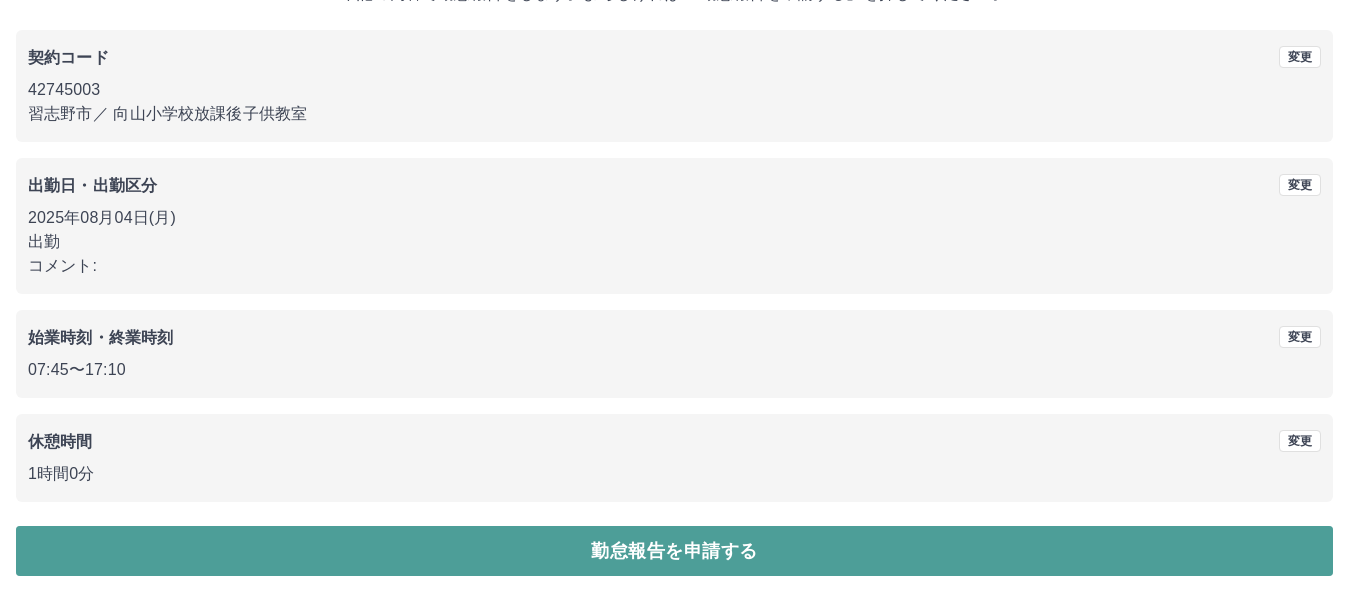 click on "勤怠報告を申請する" at bounding box center [674, 551] 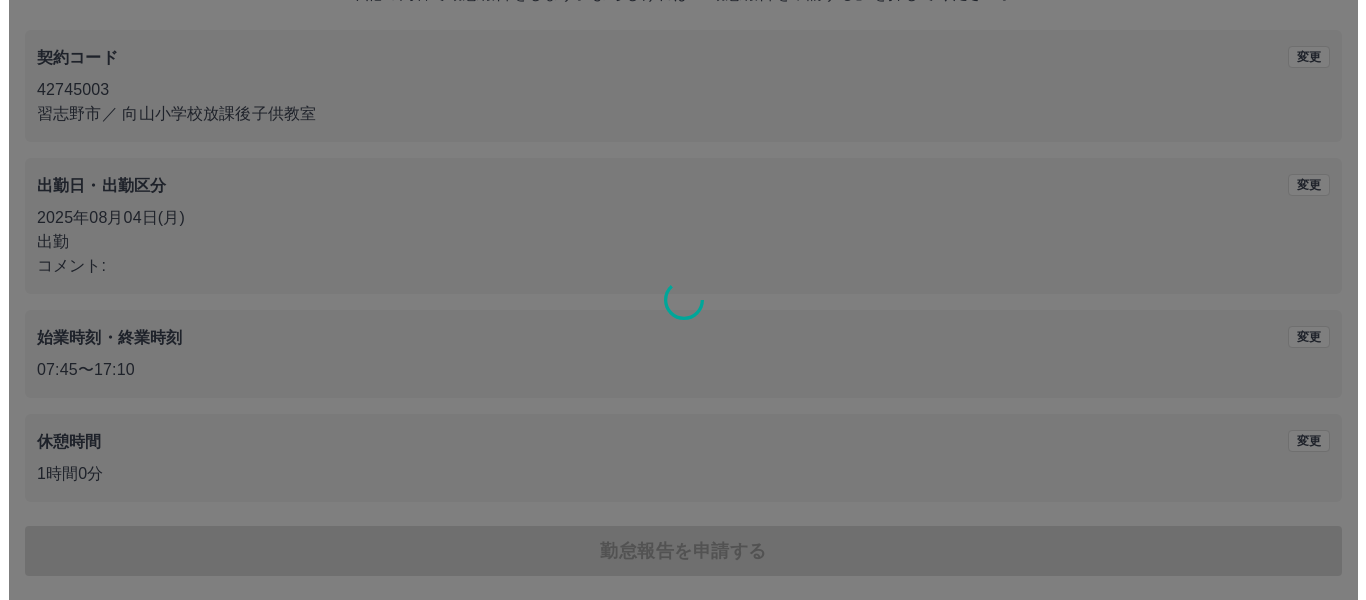 scroll, scrollTop: 0, scrollLeft: 0, axis: both 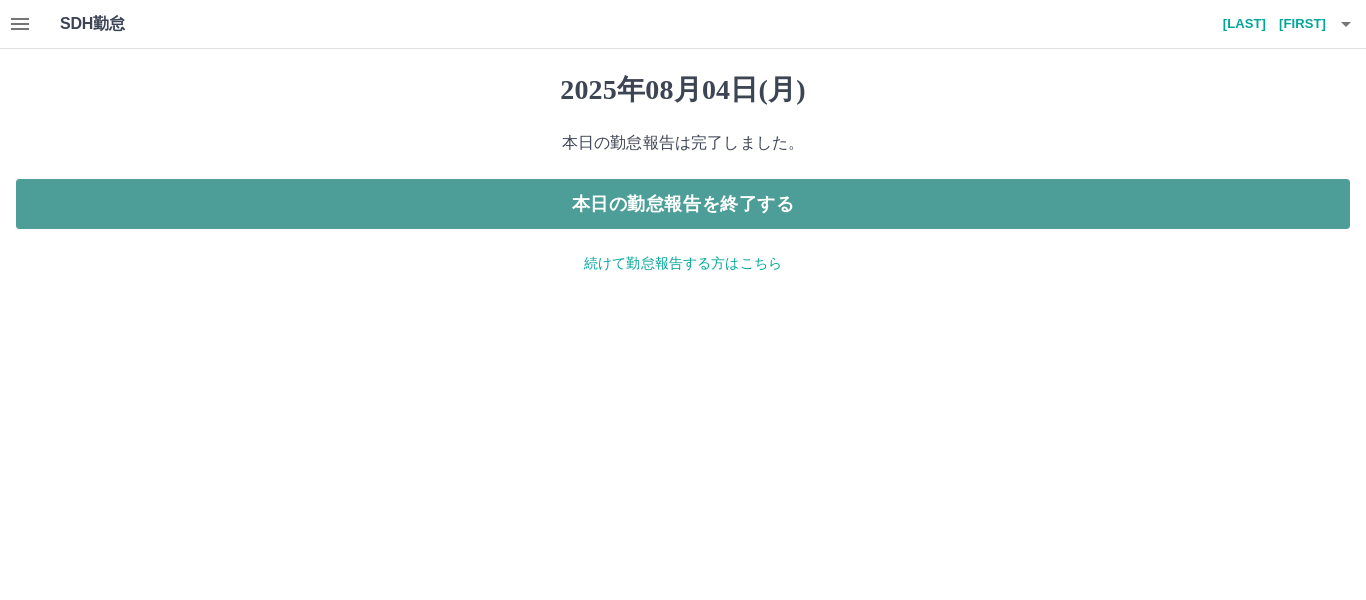 click on "本日の勤怠報告を終了する" at bounding box center [683, 204] 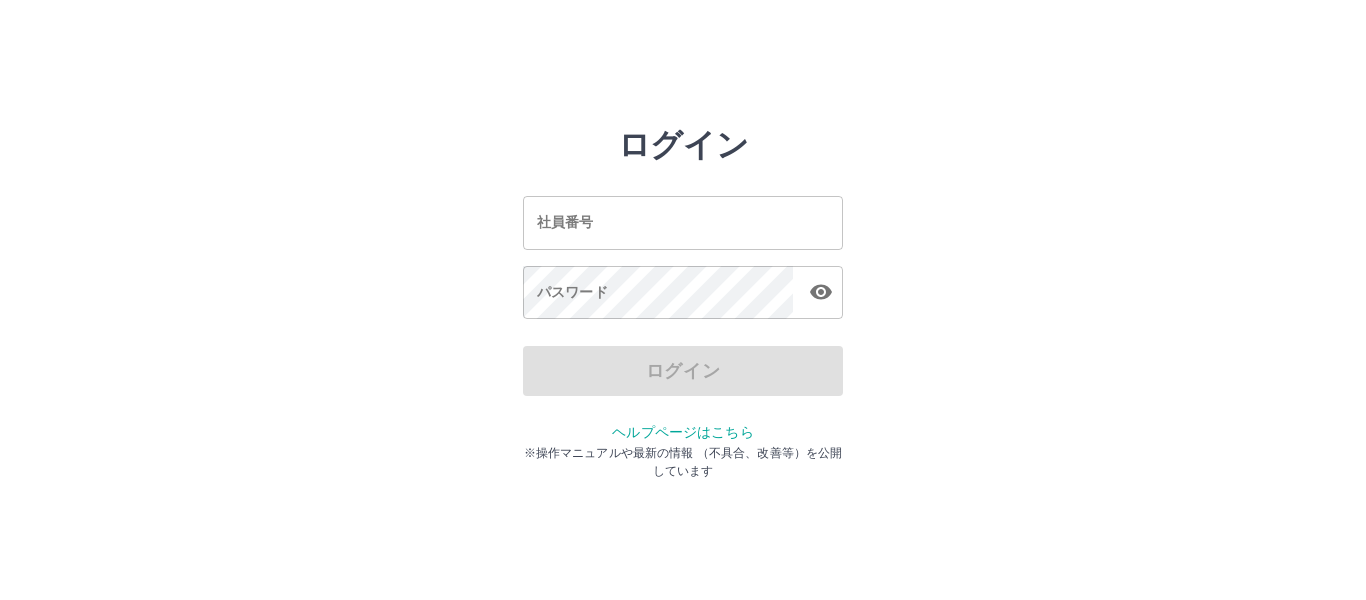 scroll, scrollTop: 0, scrollLeft: 0, axis: both 